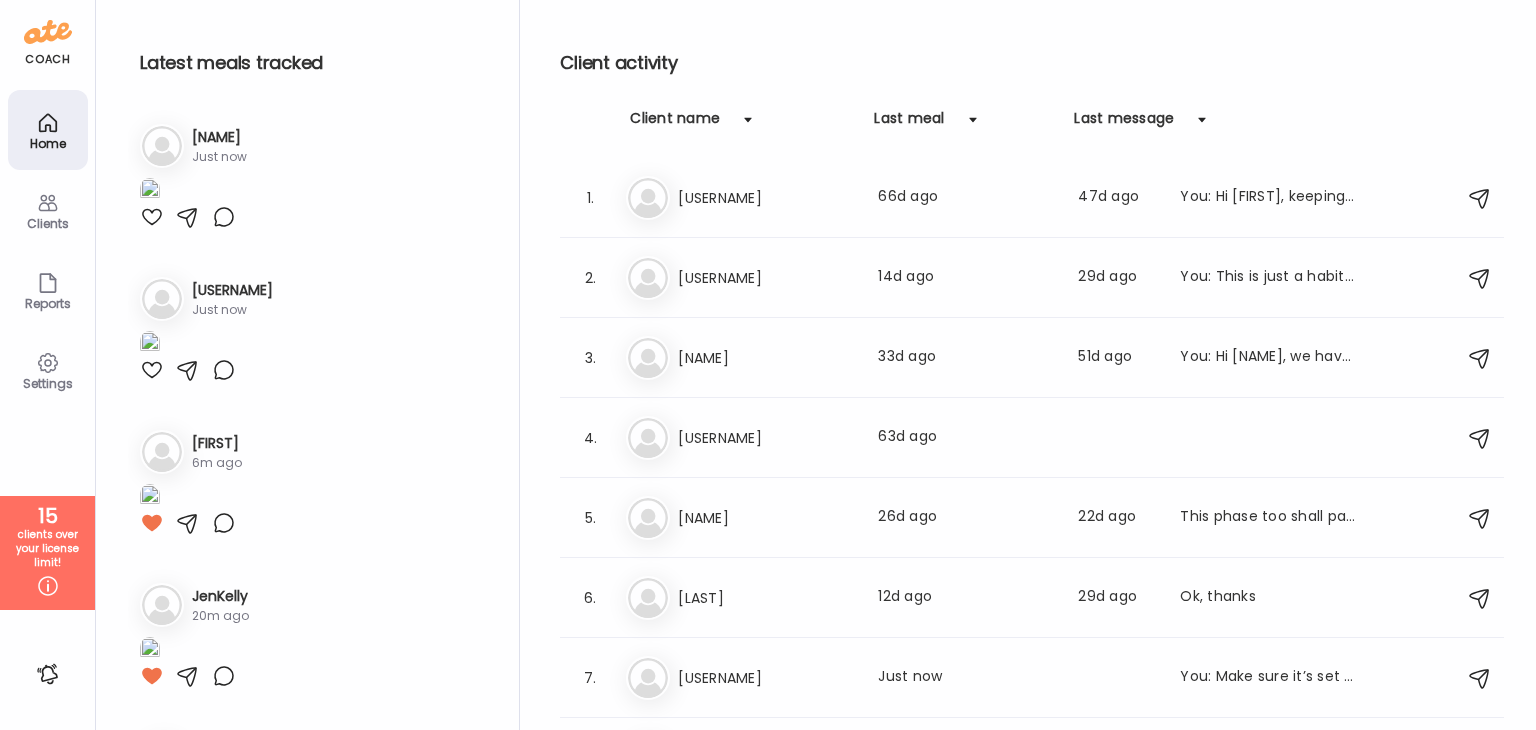 scroll, scrollTop: 0, scrollLeft: 0, axis: both 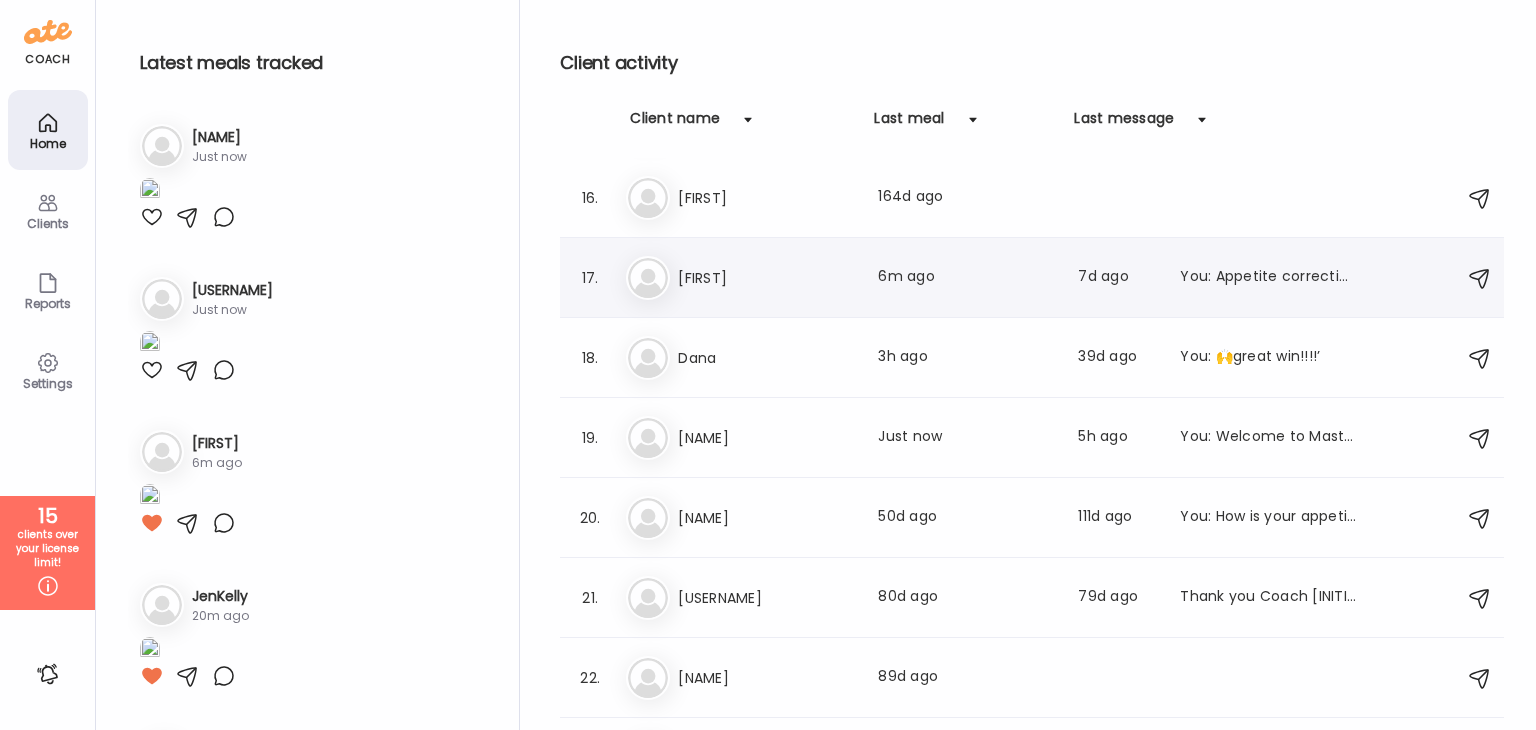 click on "You are doing an amazing job with this weight loss adventure even with this nasty, tough bug!! Yes, so good that it's not pneumonia.
[NAME]
[NAME]
Last meal:  6m ago Last message:  7d ago You: Appetite correction is a huge superpower that supports lasting health and lasting weight loss. There are so very many markers of progress and success that don't show up on the scale. Appetite correction is a good one, then food preference will change towards preferring real food over processed food, then energy changes (more useful energy) and size changes (clothes start fitting looser)" at bounding box center (1032, 278) 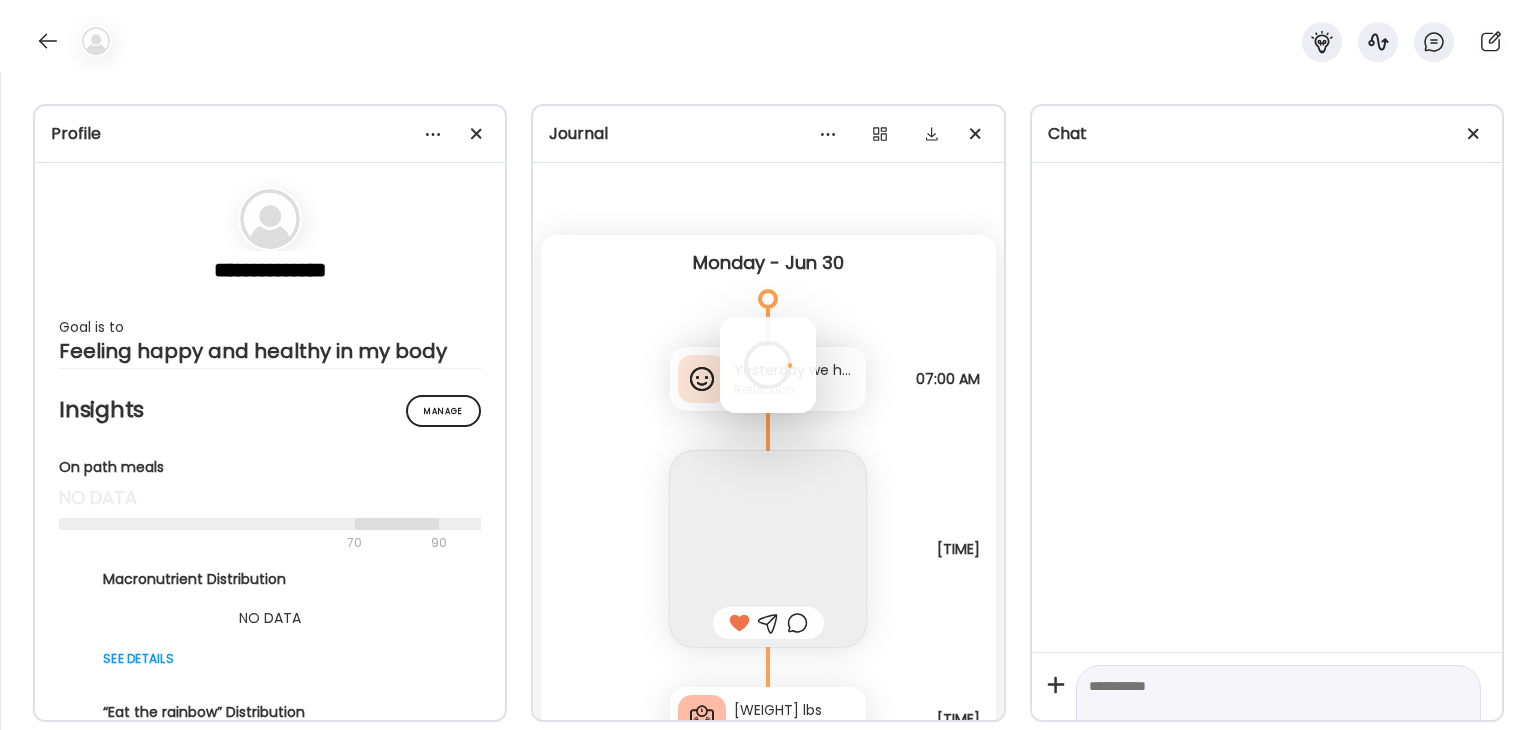 click at bounding box center (768, 365) 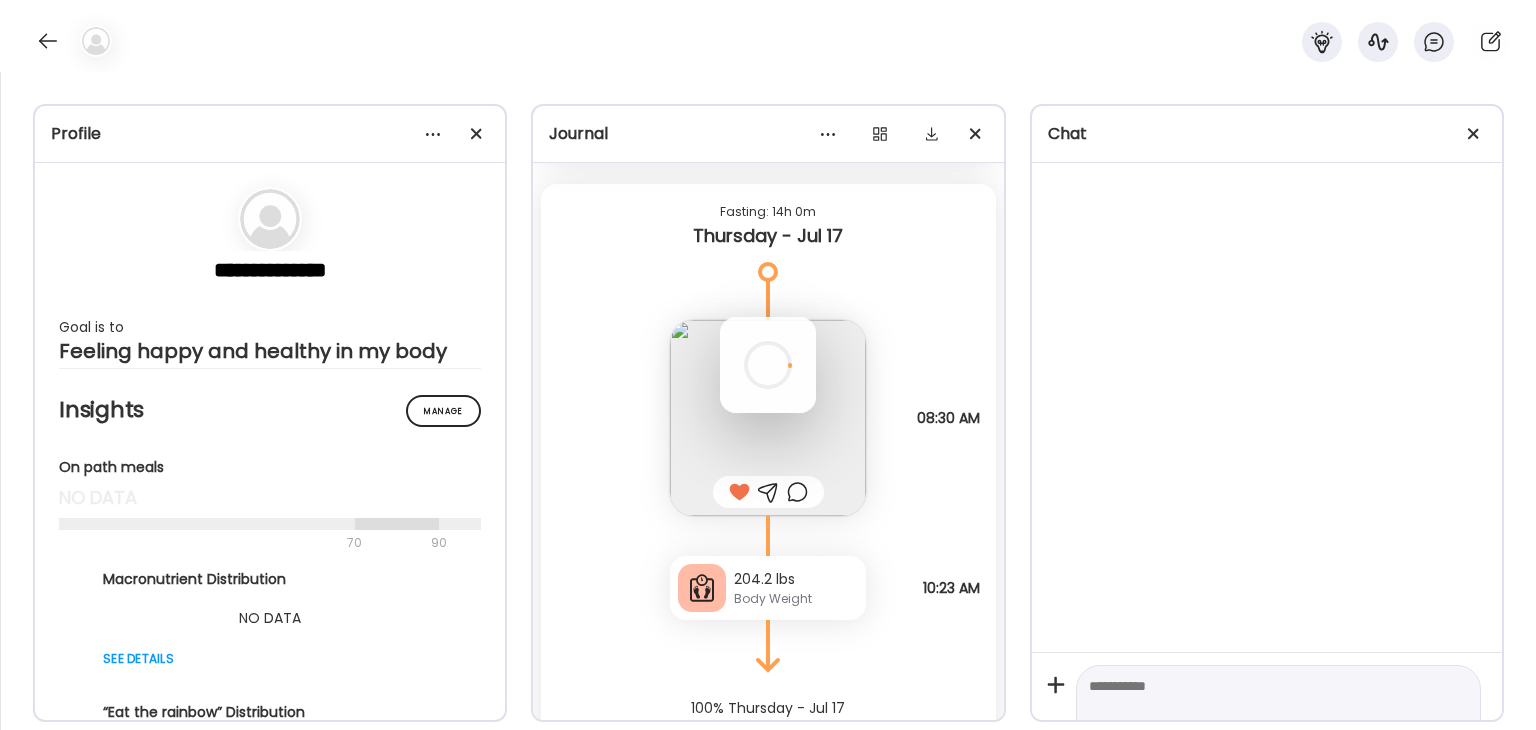 scroll, scrollTop: 0, scrollLeft: 0, axis: both 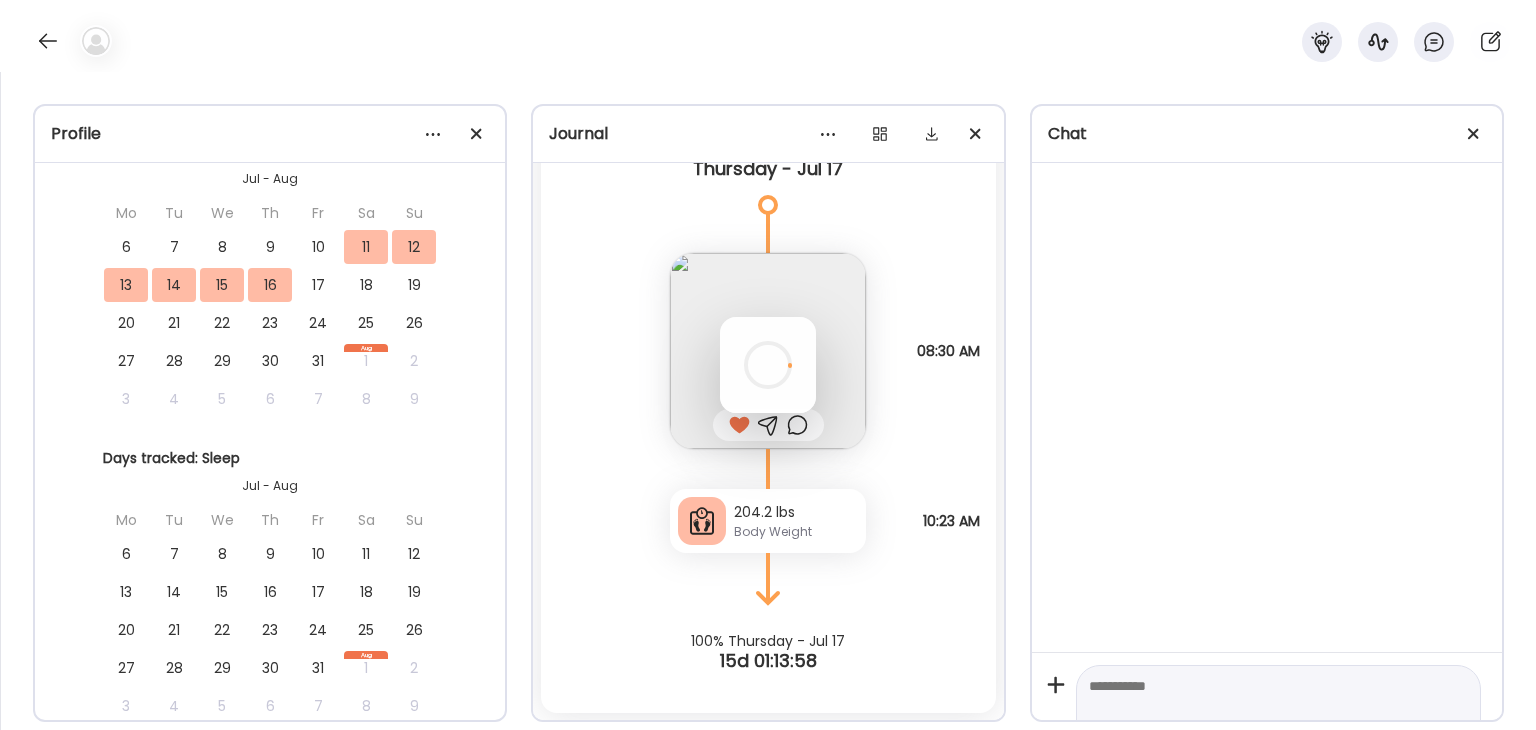 click at bounding box center [768, 365] 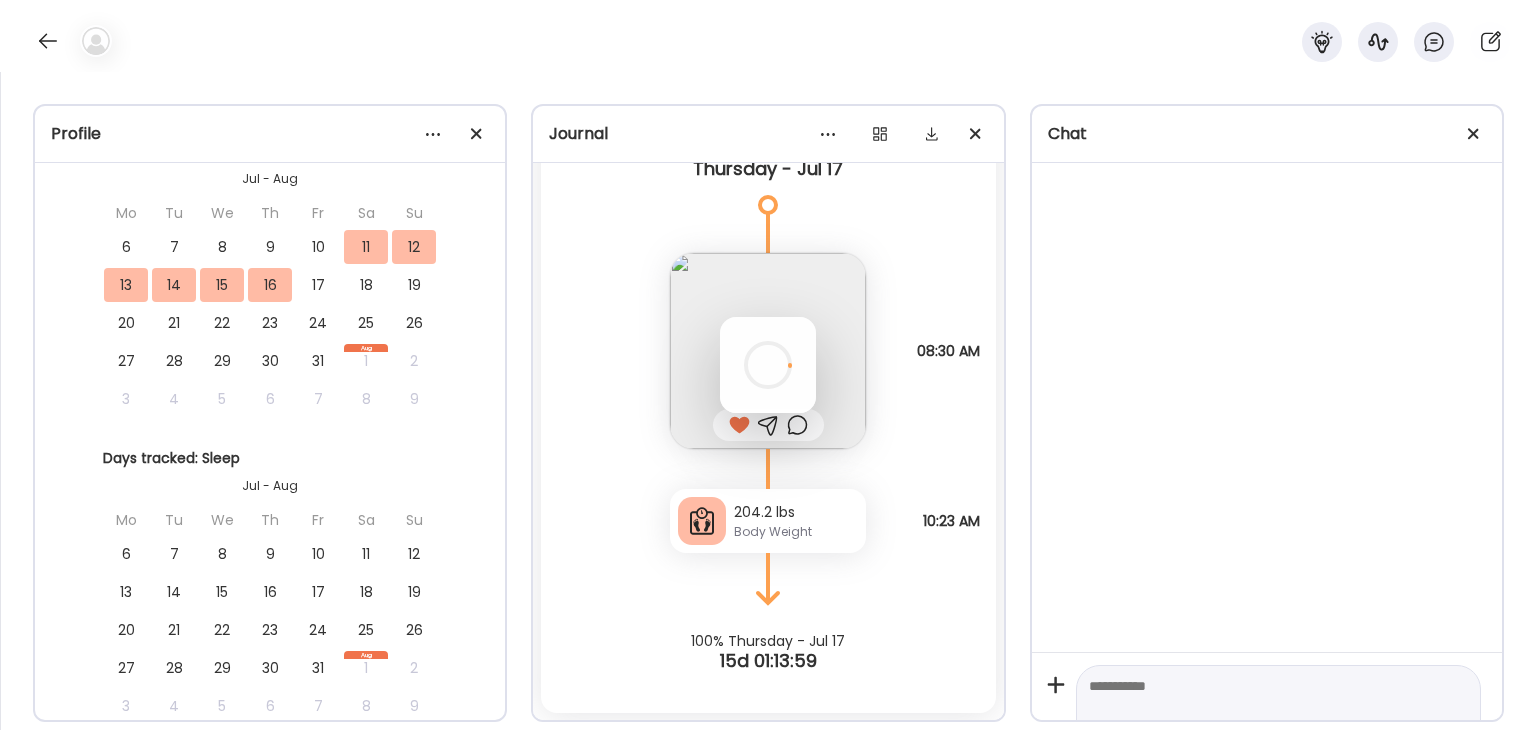click at bounding box center (768, 365) 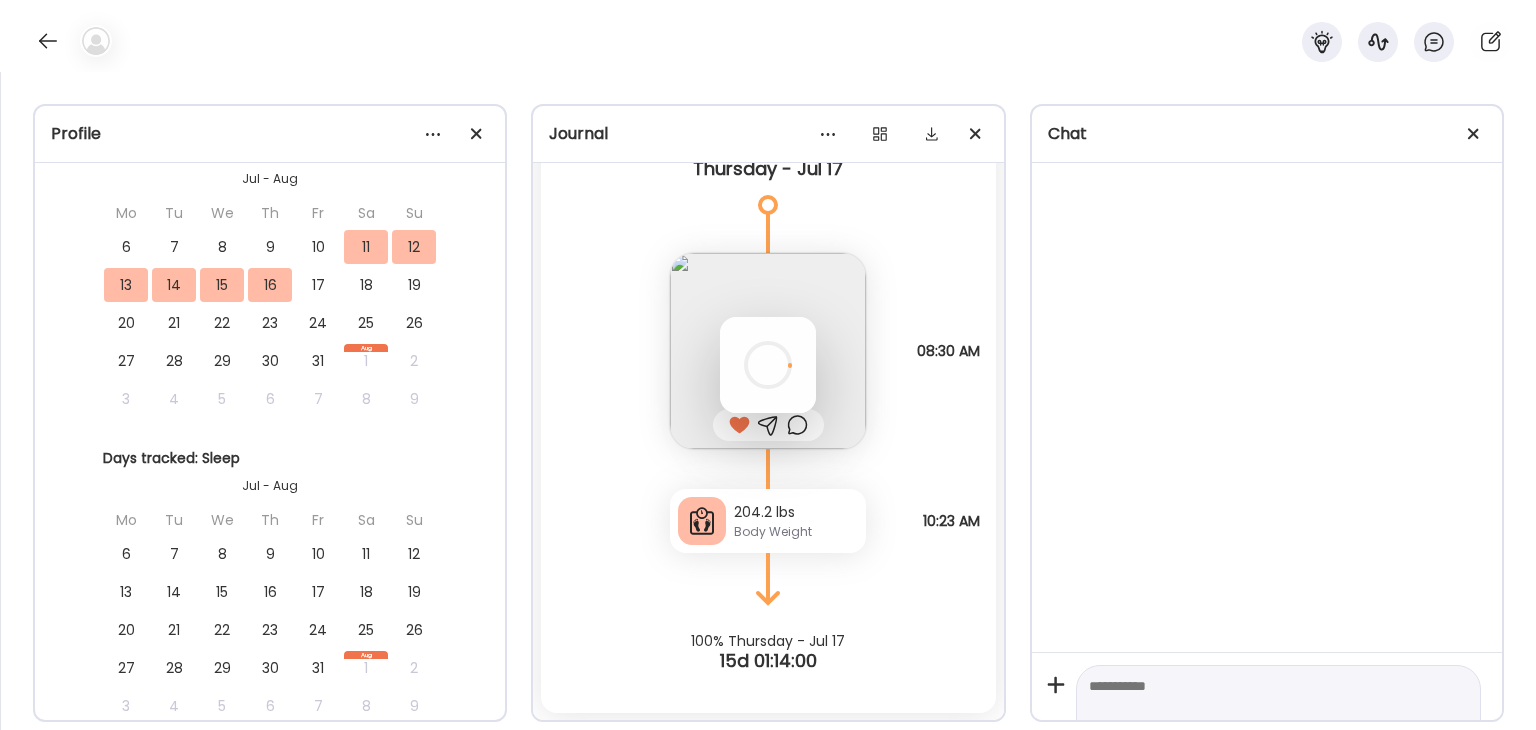 click at bounding box center (768, 365) 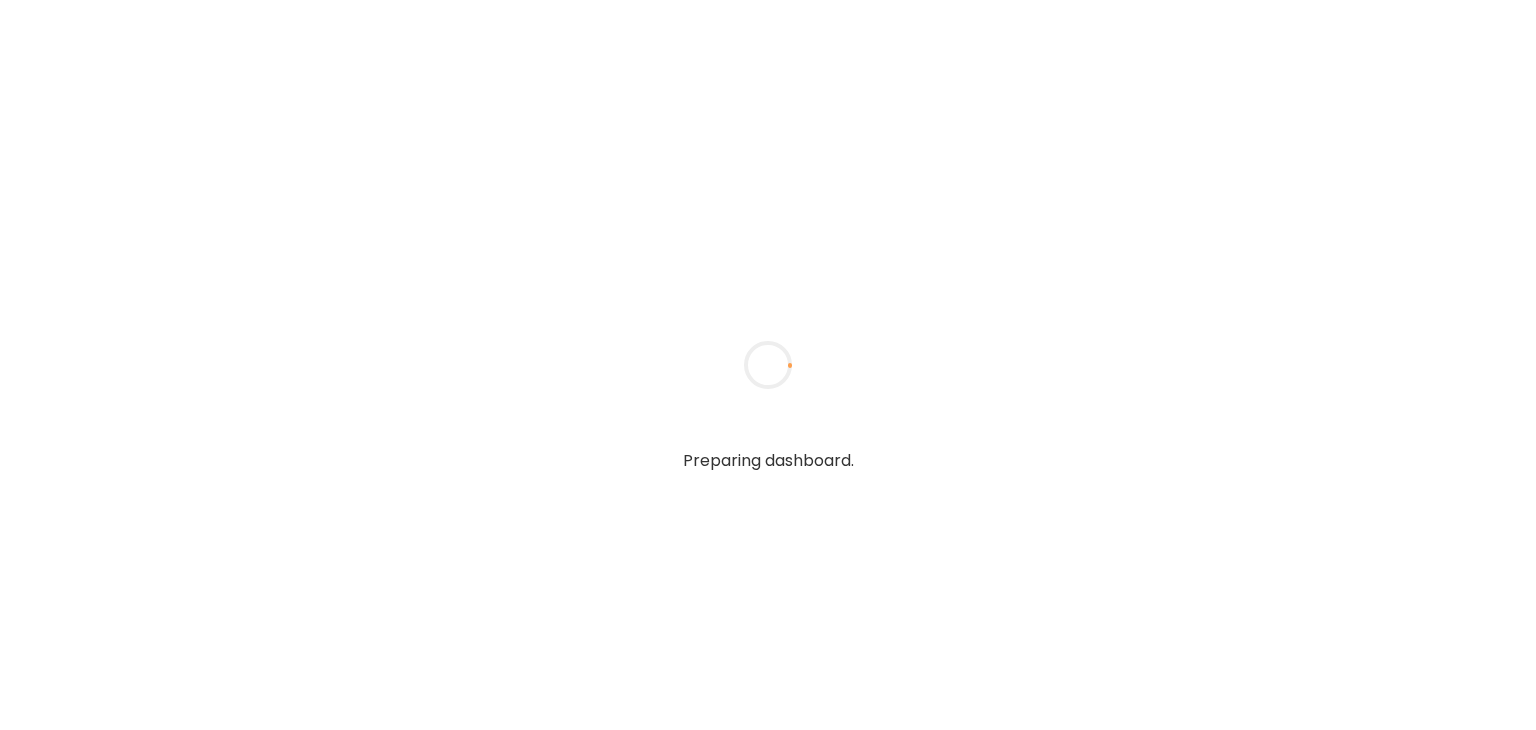 scroll, scrollTop: 0, scrollLeft: 0, axis: both 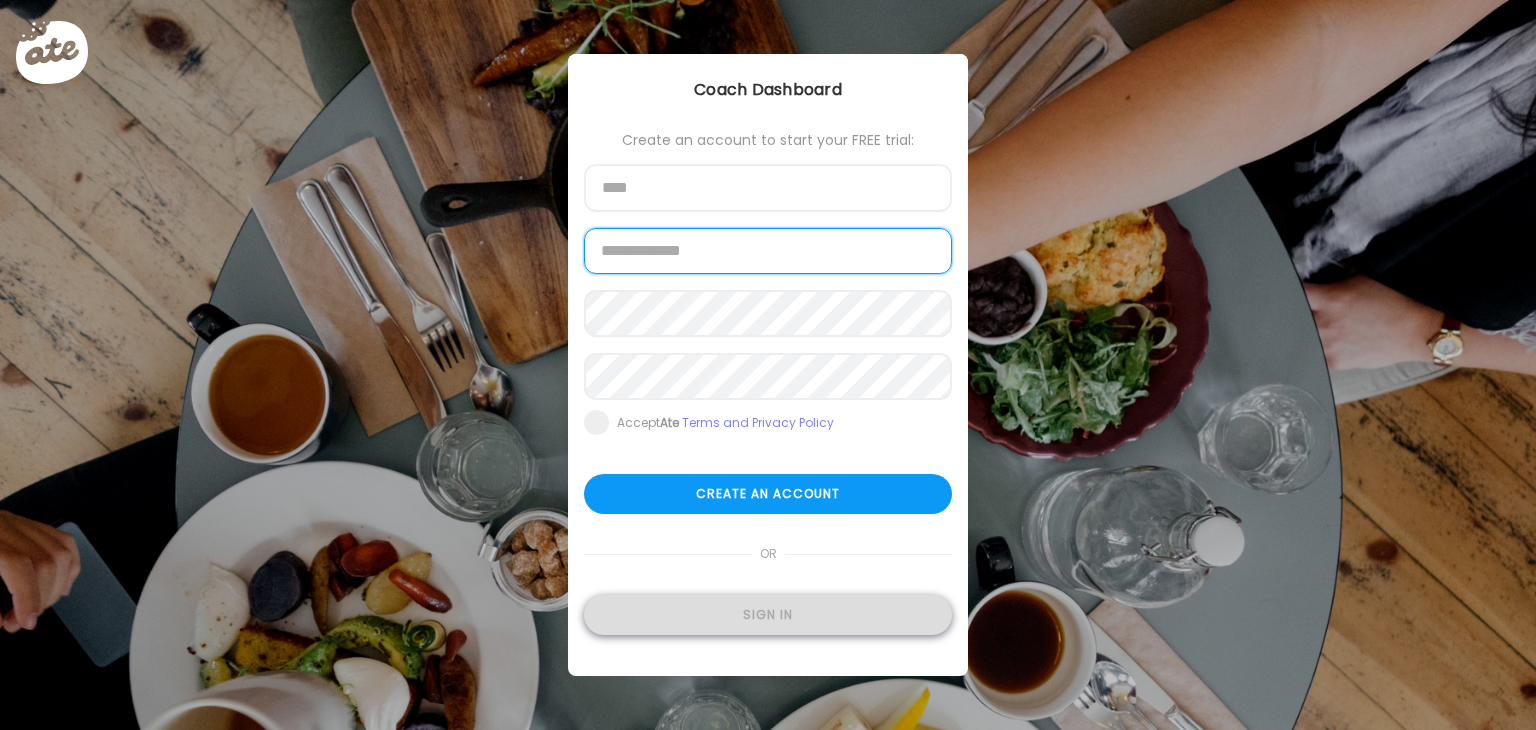 type on "**********" 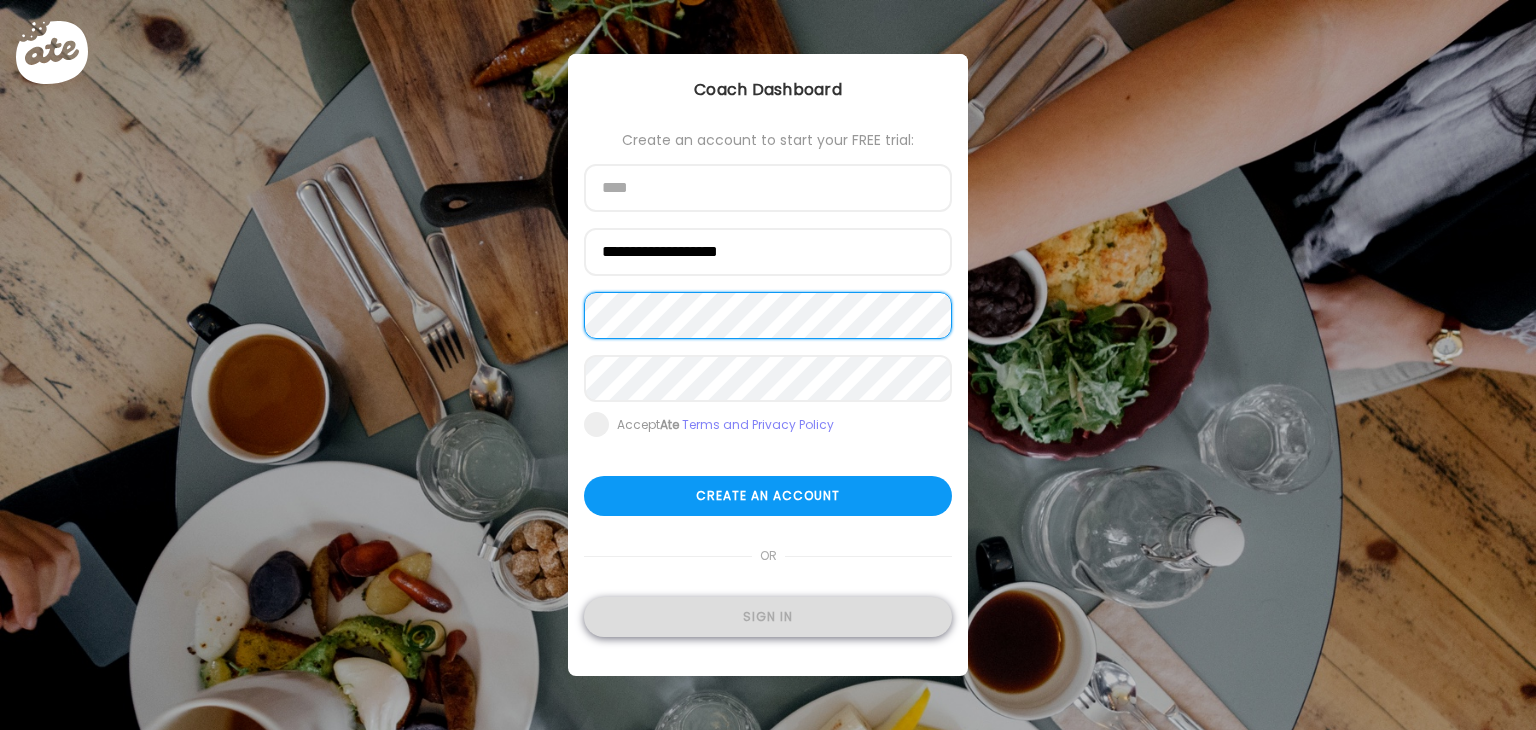 type on "**********" 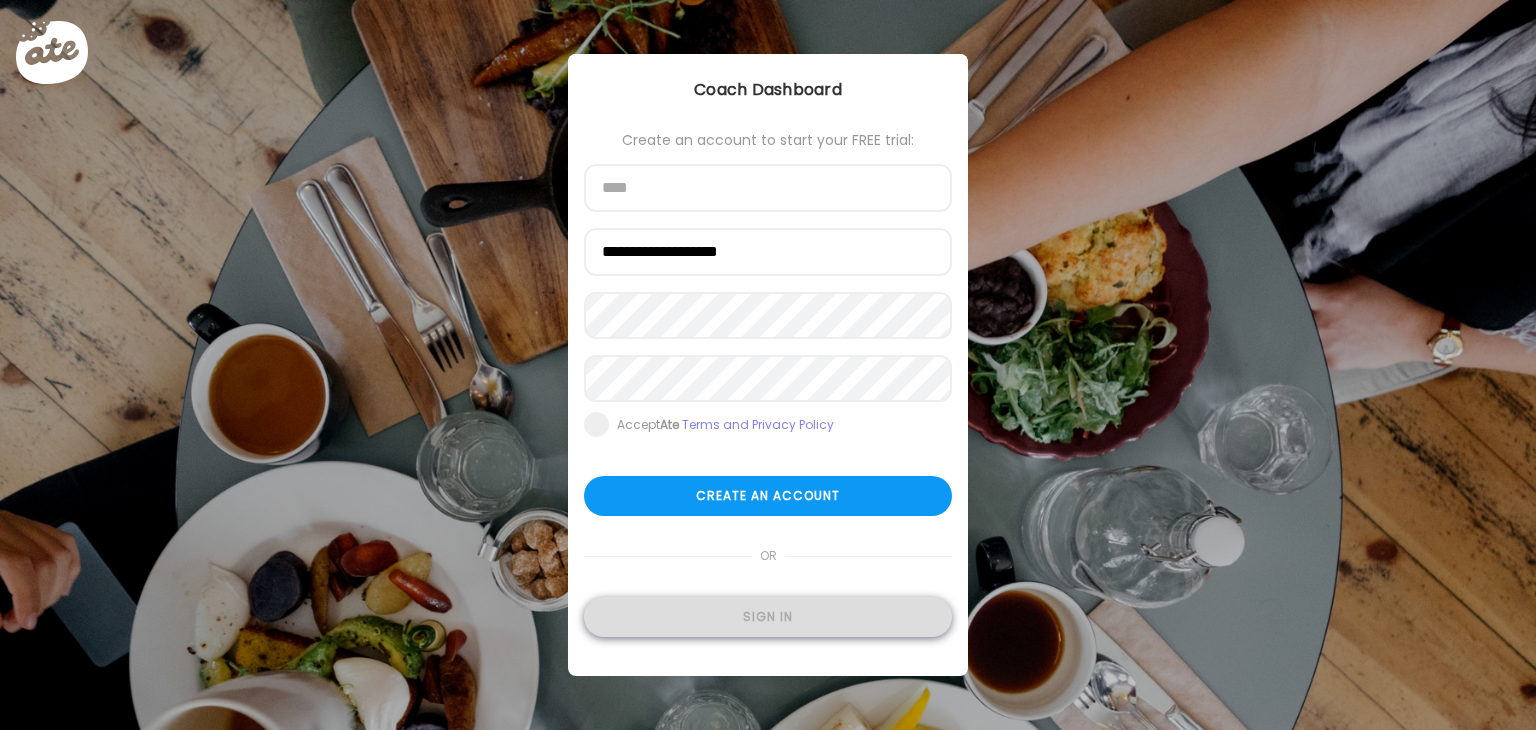 type on "**********" 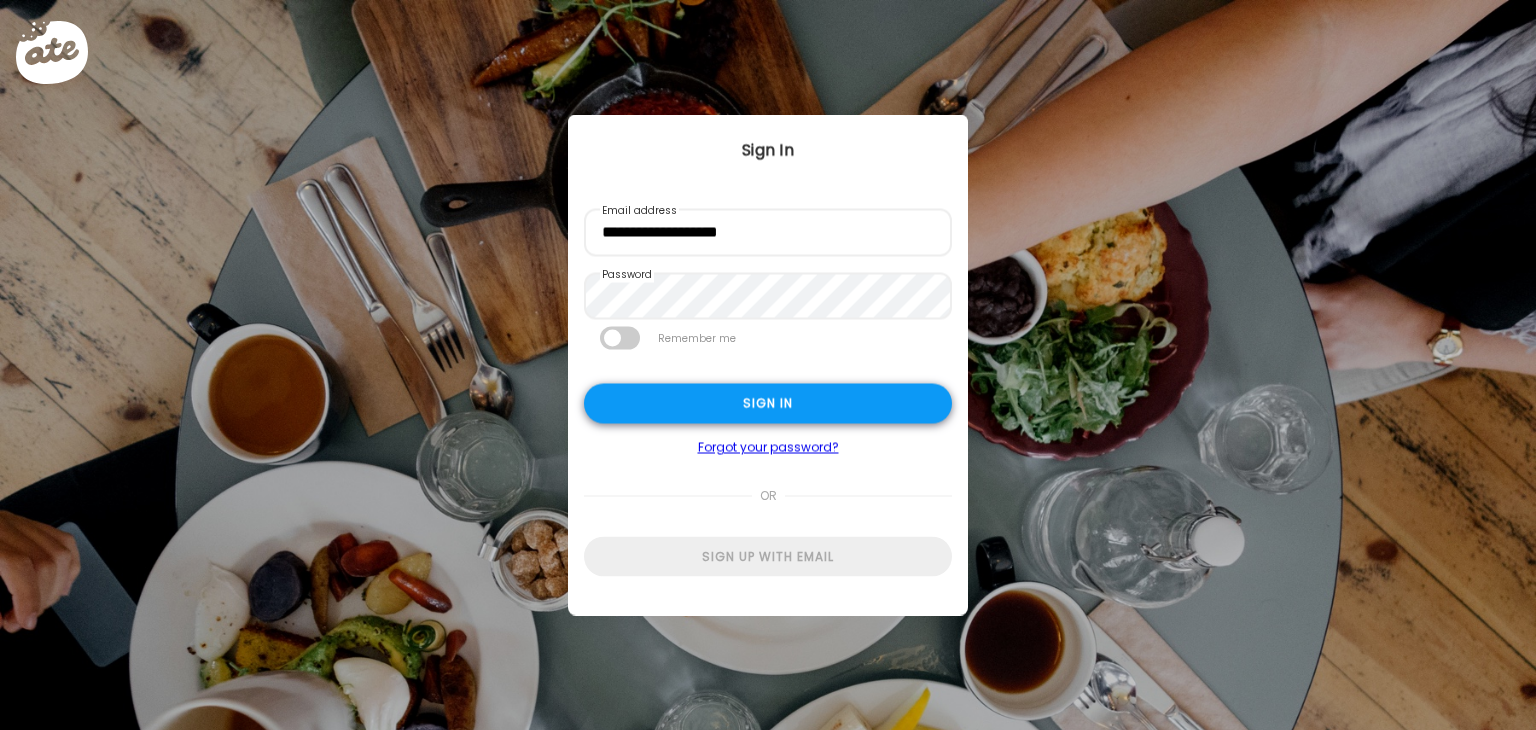 click on "Sign in" at bounding box center [768, 404] 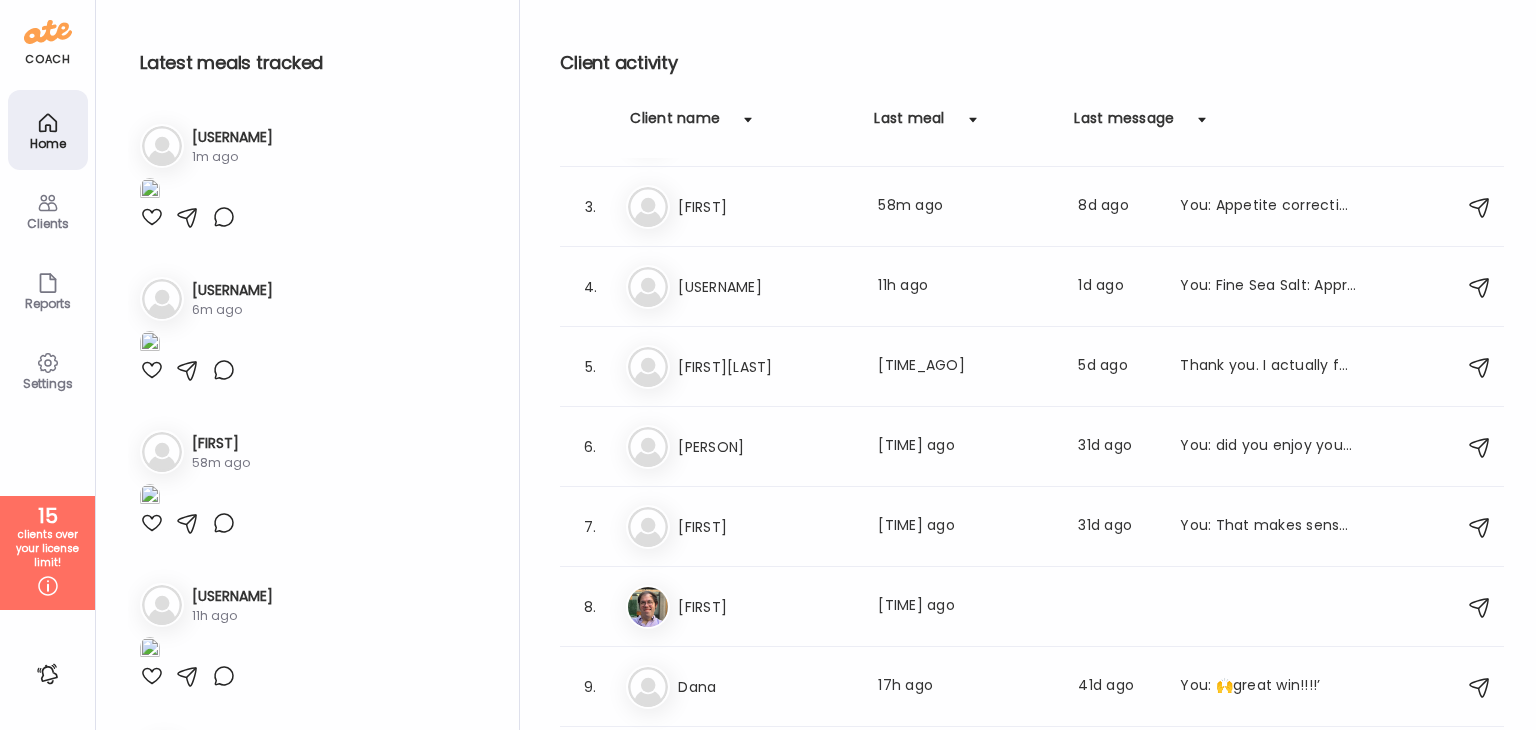 scroll, scrollTop: 0, scrollLeft: 0, axis: both 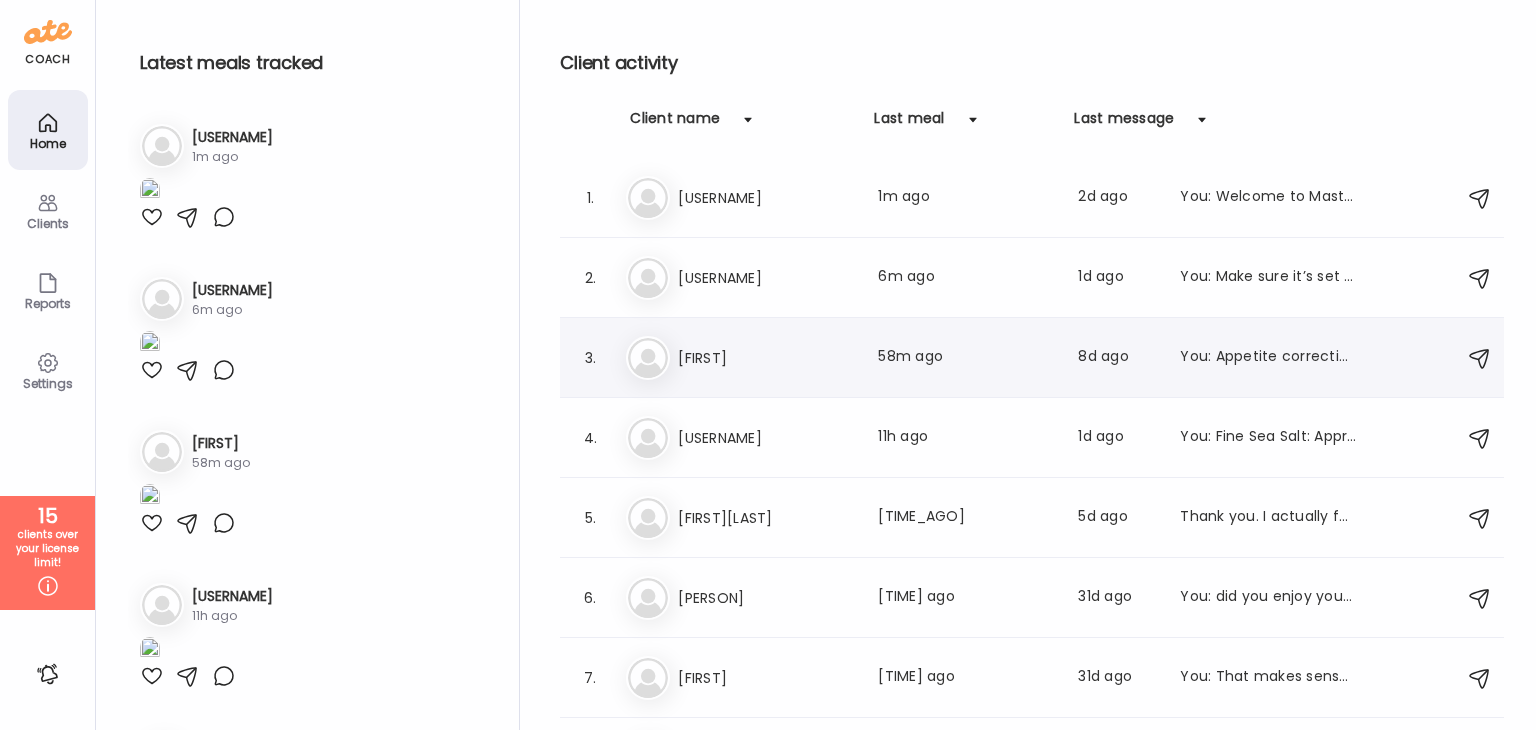 click on "Di
Diana
Last meal:  58m ago Last message:  8d ago You: Appetite correction is a huge superpower that supports lasting health and lasting weight loss. There are so very many markers of progress and success that don't show up on the scale. Appetite correction is a good one, then food preference will change towards preferring real food over processed food, then energy changes (more useful energy) and size changes (clothes start fitting looser)" at bounding box center (1035, 358) 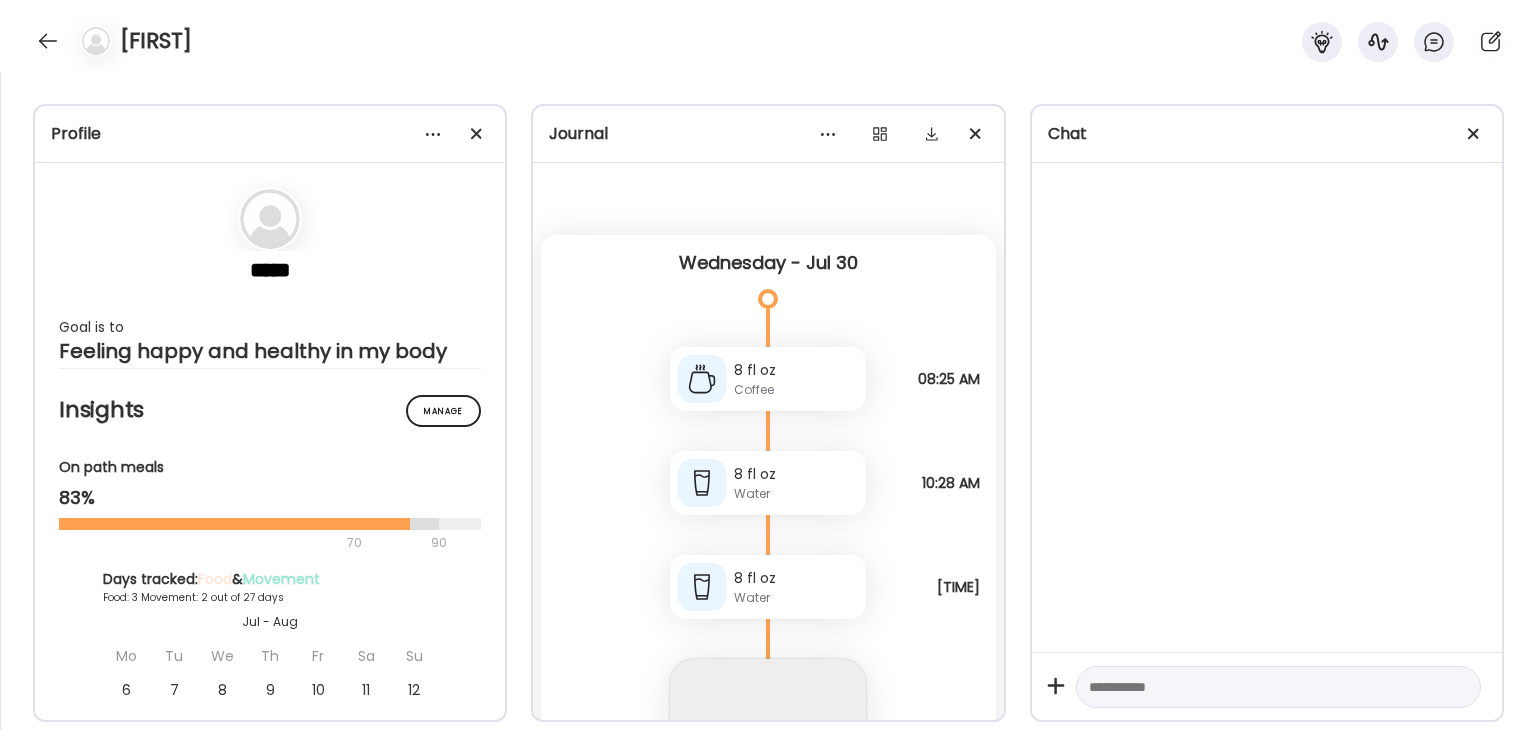 scroll, scrollTop: 3706, scrollLeft: 0, axis: vertical 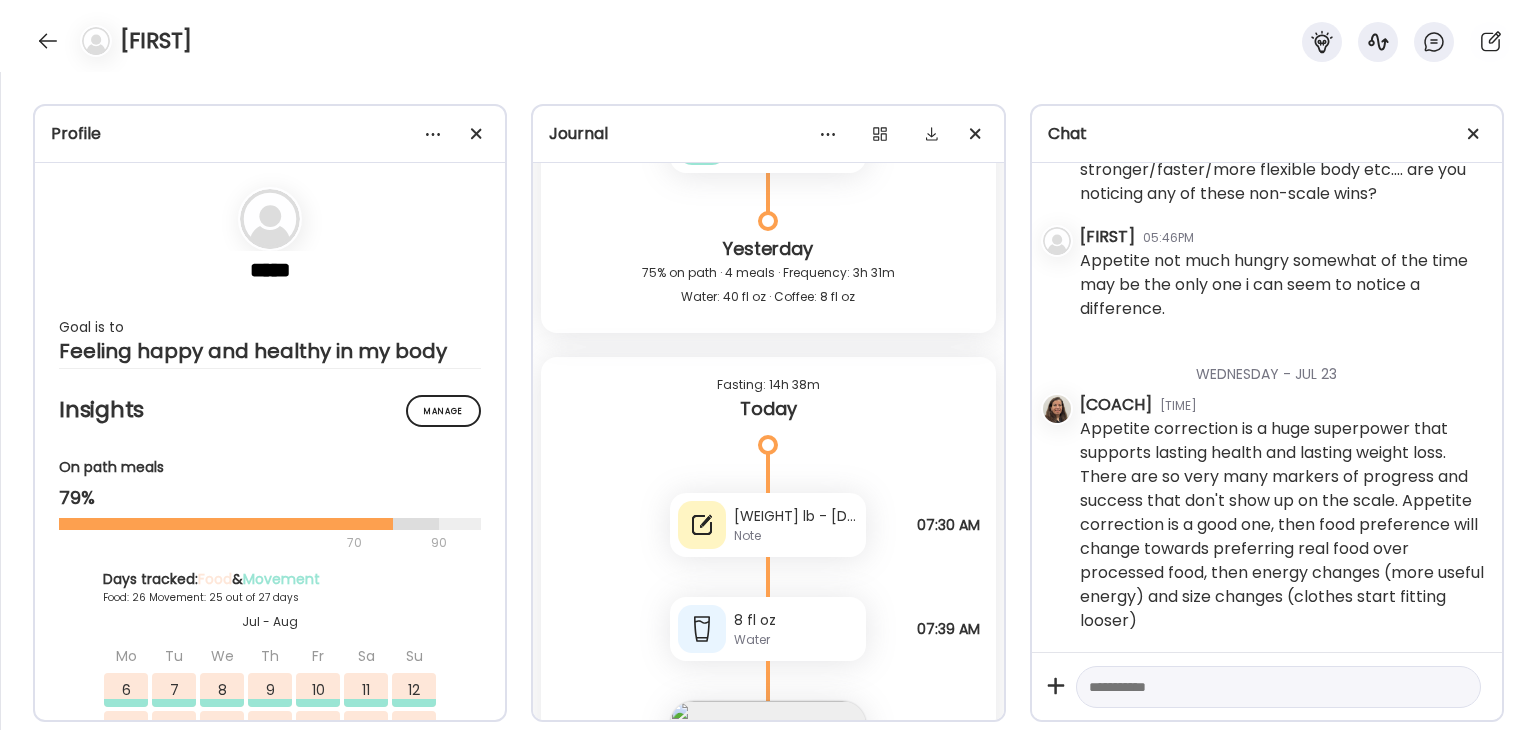 click at bounding box center (768, 799) 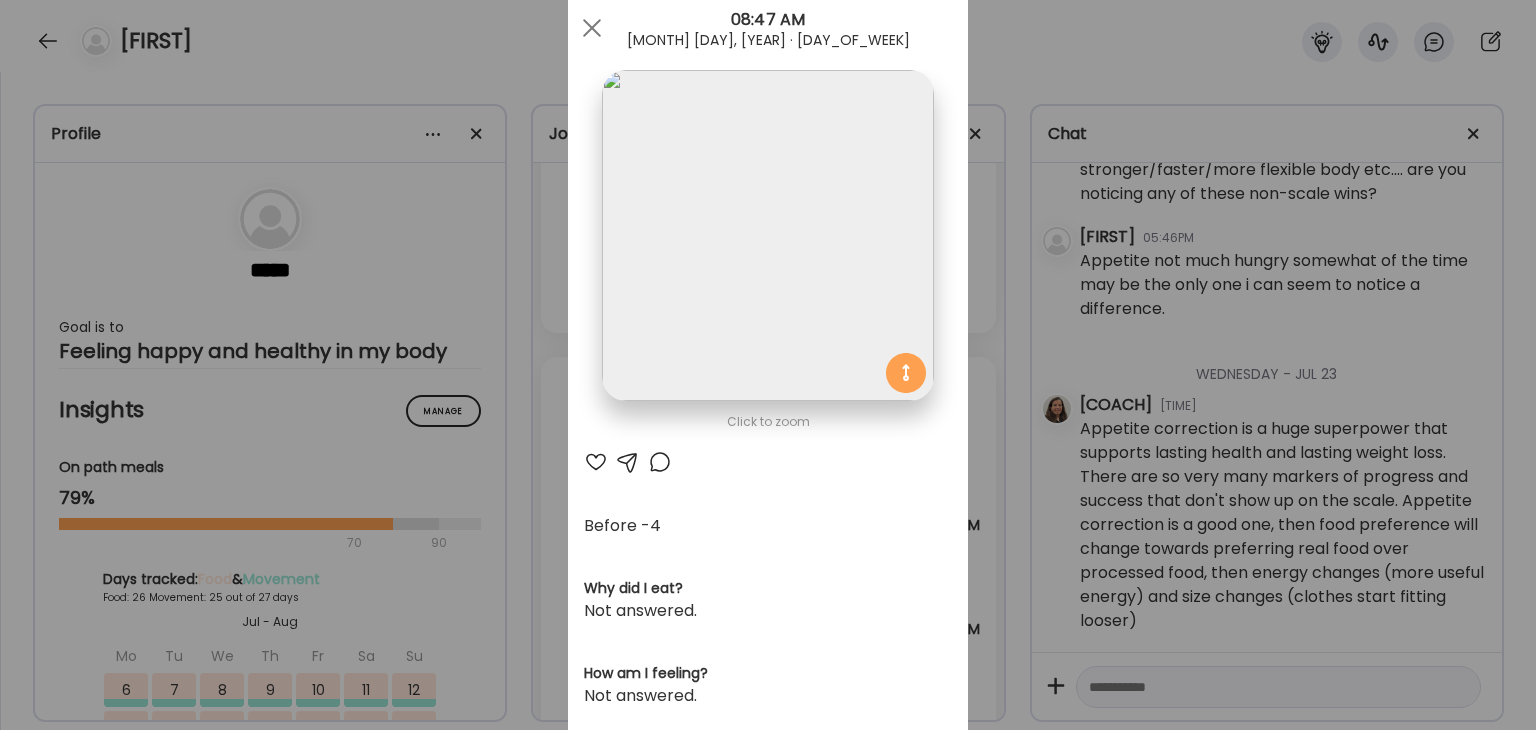 scroll, scrollTop: 0, scrollLeft: 0, axis: both 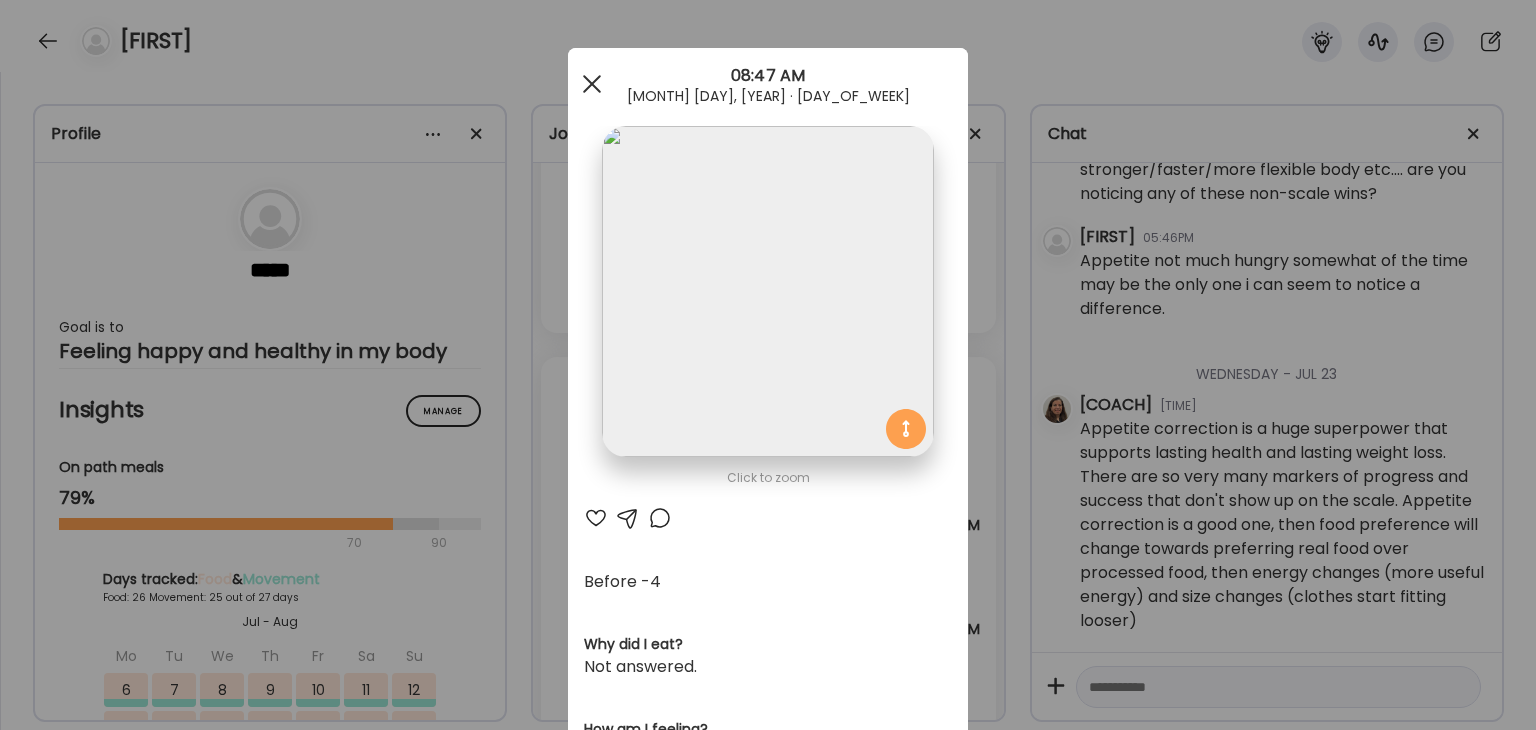 click at bounding box center (592, 84) 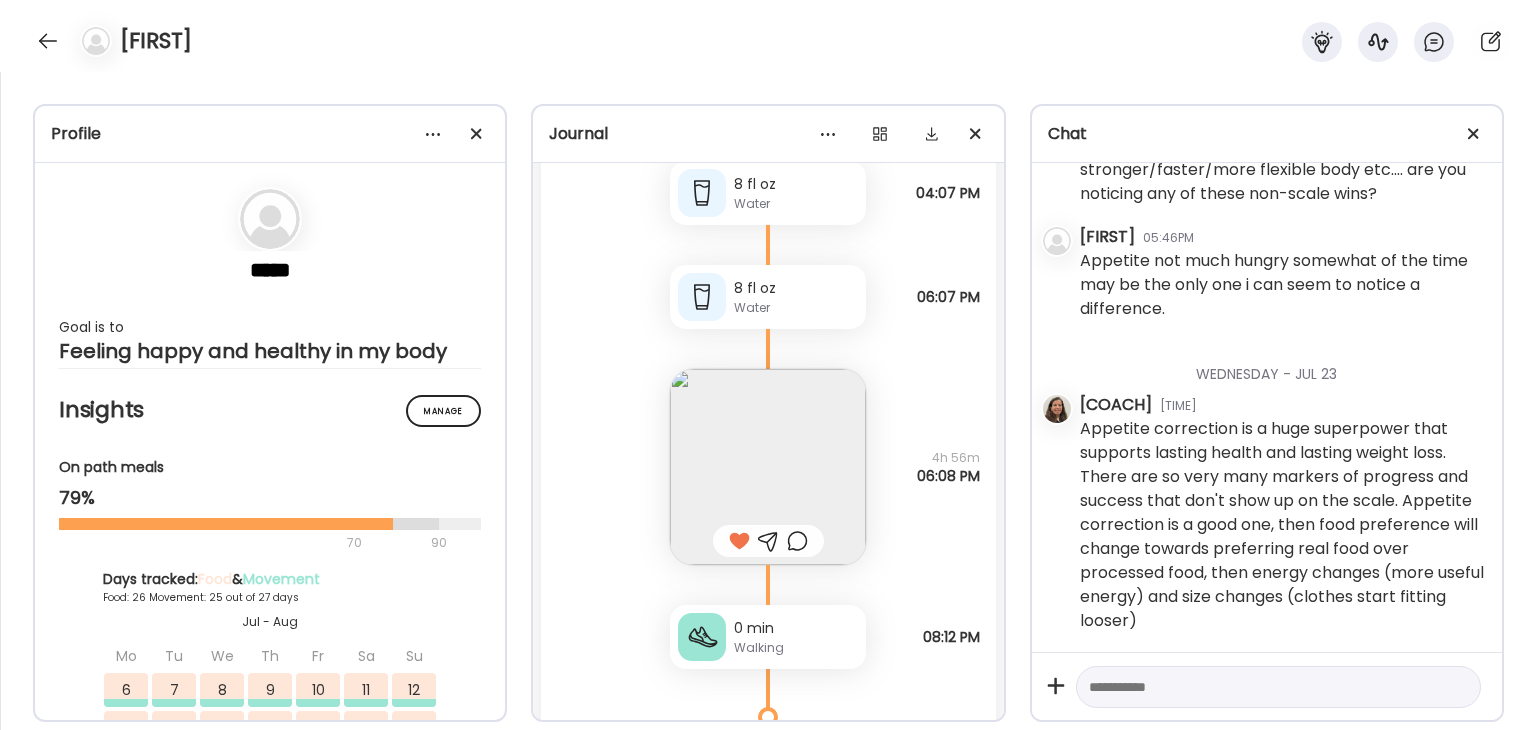 scroll, scrollTop: 67526, scrollLeft: 0, axis: vertical 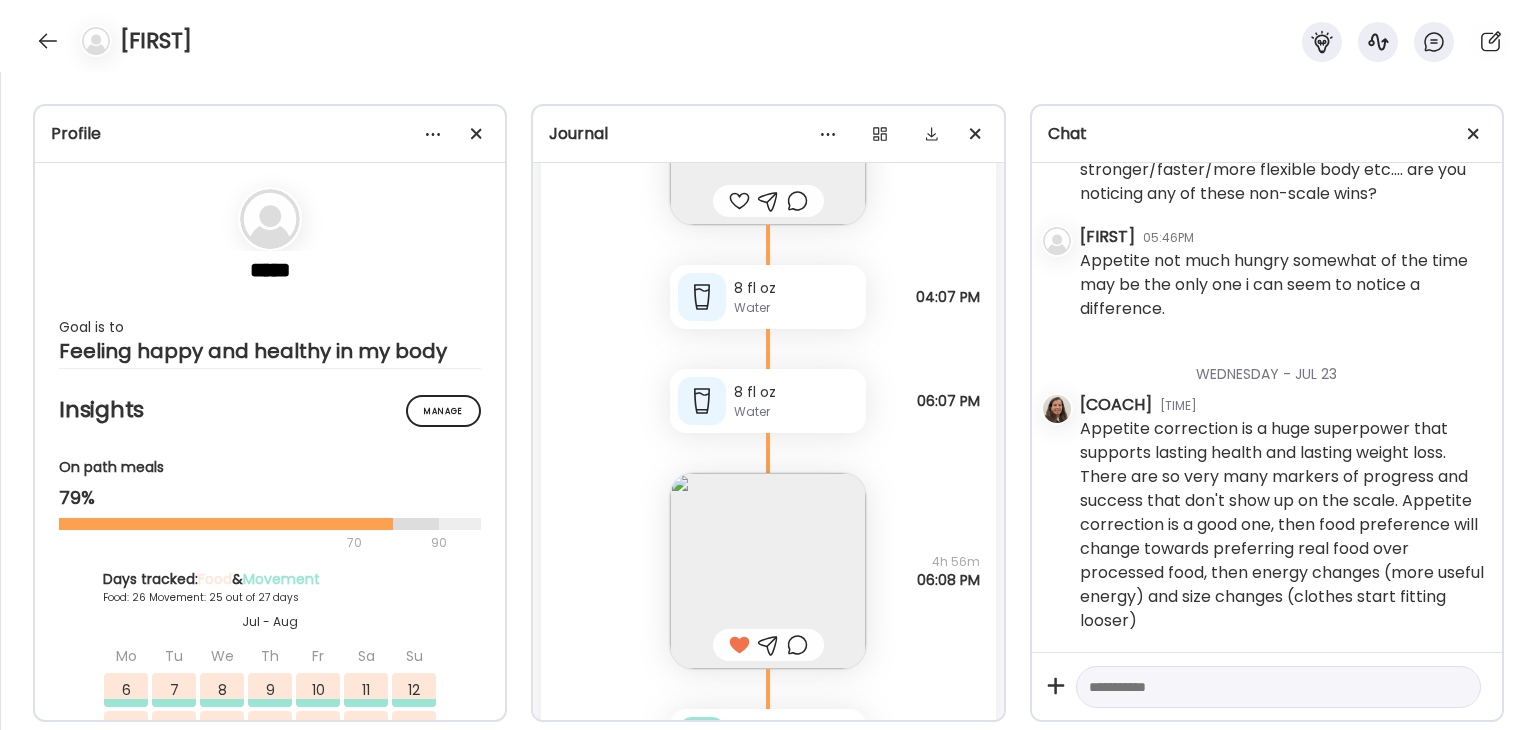 click at bounding box center (768, 571) 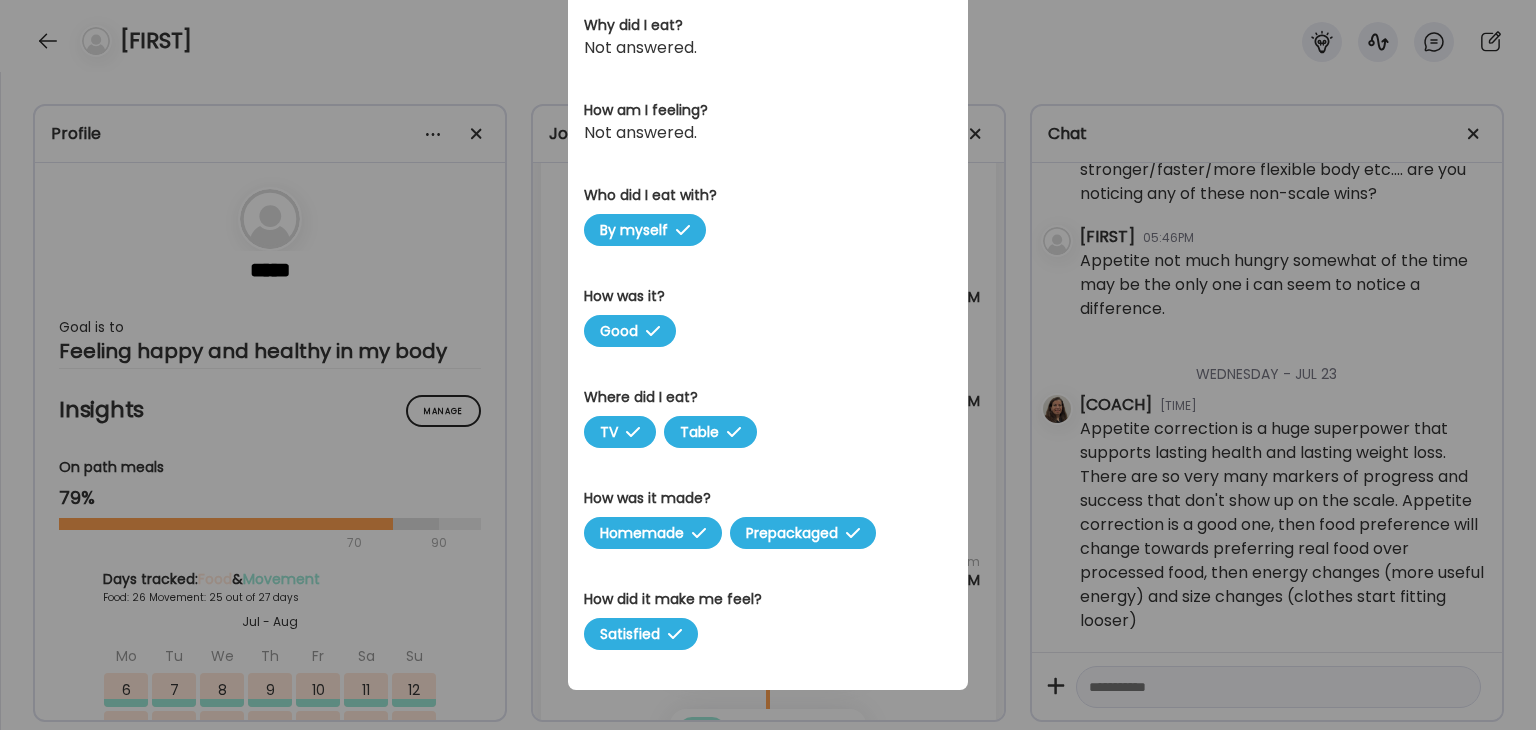 scroll, scrollTop: 627, scrollLeft: 0, axis: vertical 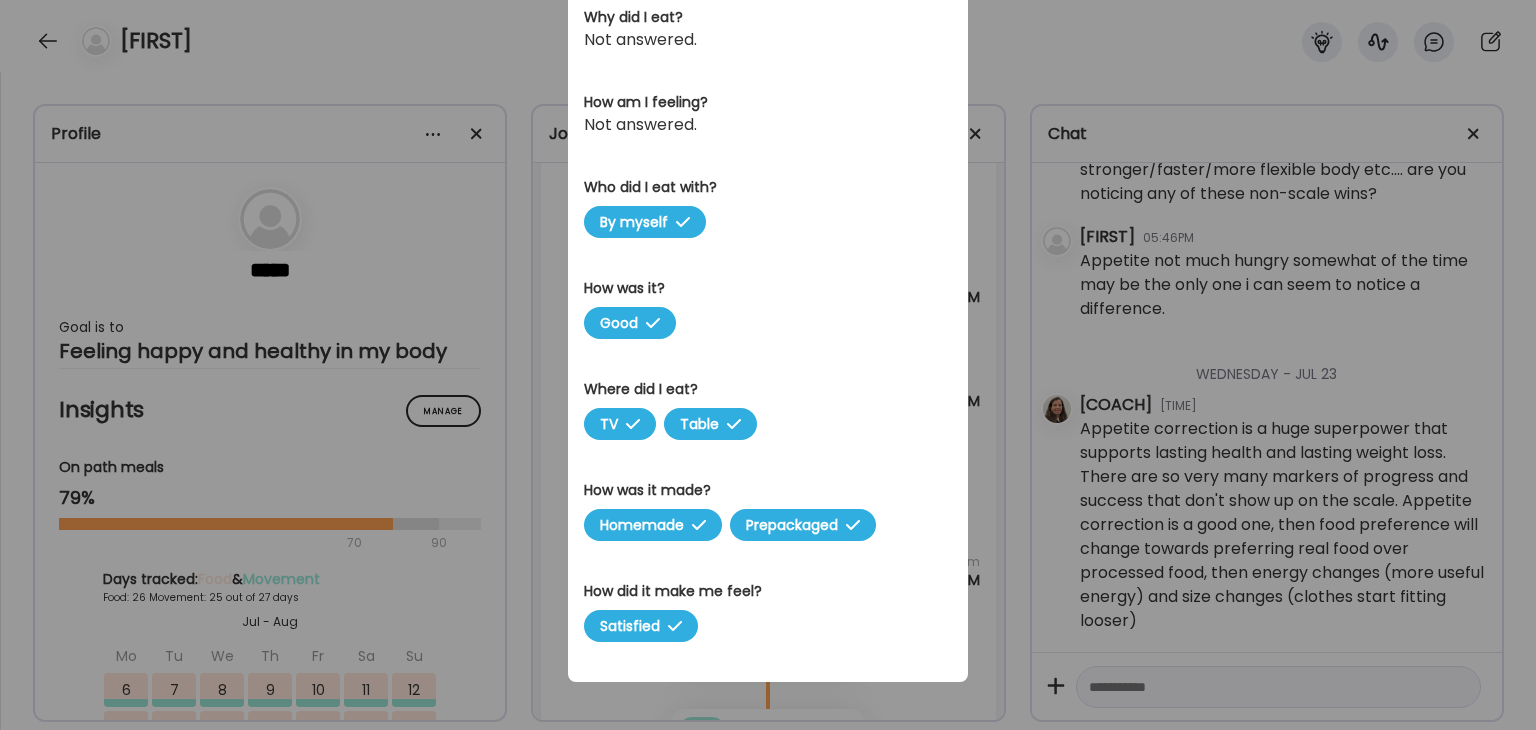 click on "Ate Coach Dashboard
Wahoo! It’s official
Take a moment to set up your Coach Profile to give your clients a smooth onboarding experience.
Skip Set up coach profile
Ate Coach Dashboard
1 Image 2 Message 3 Invite
Let’s get you quickly set up
Add a headshot or company logo for client recognition
Skip Next
Ate Coach Dashboard
1 Image 2 Message 3 Invite
Customize your welcome message
This page will be the first thing your clients will see. Add a welcome message to personalize their experience.
Header 32" at bounding box center [768, 365] 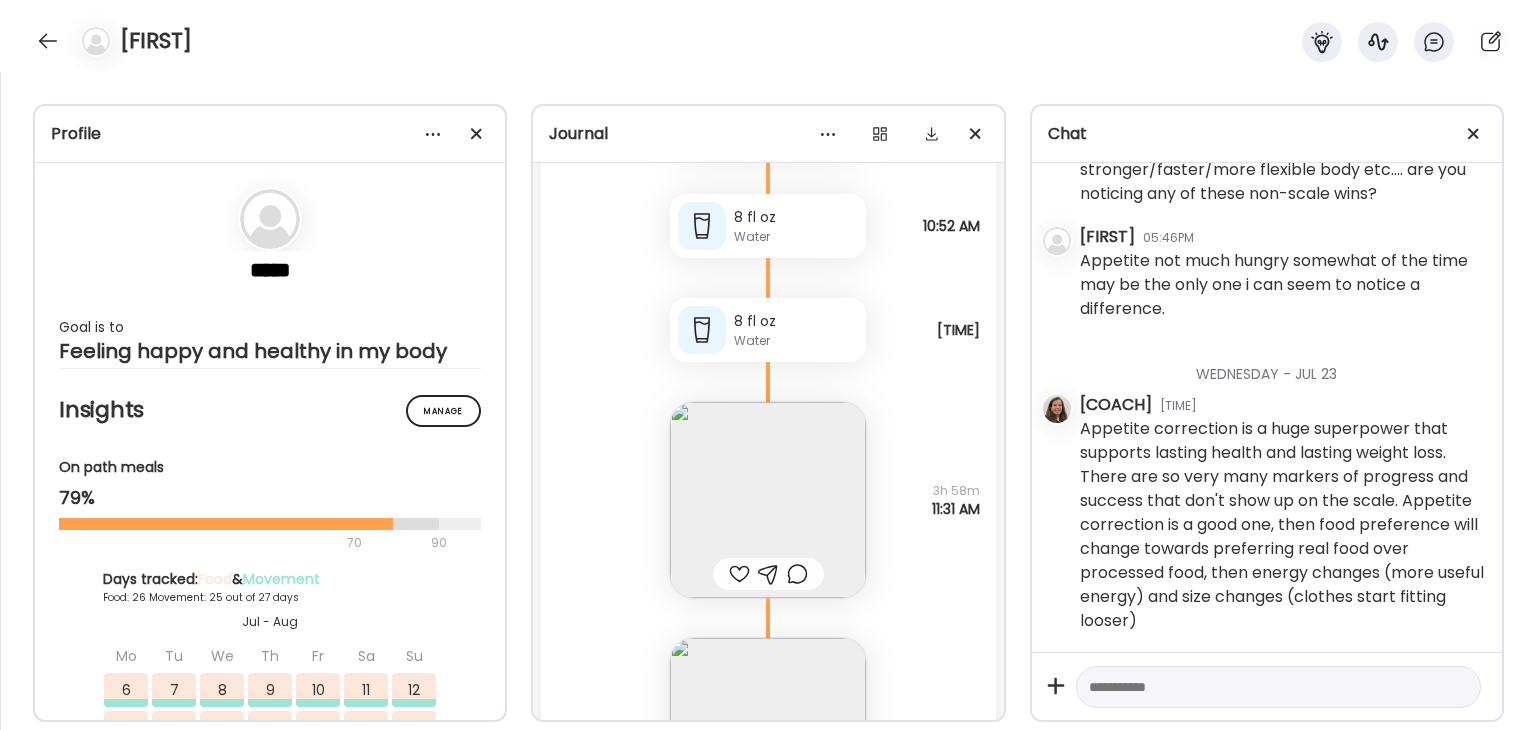 scroll, scrollTop: 66826, scrollLeft: 0, axis: vertical 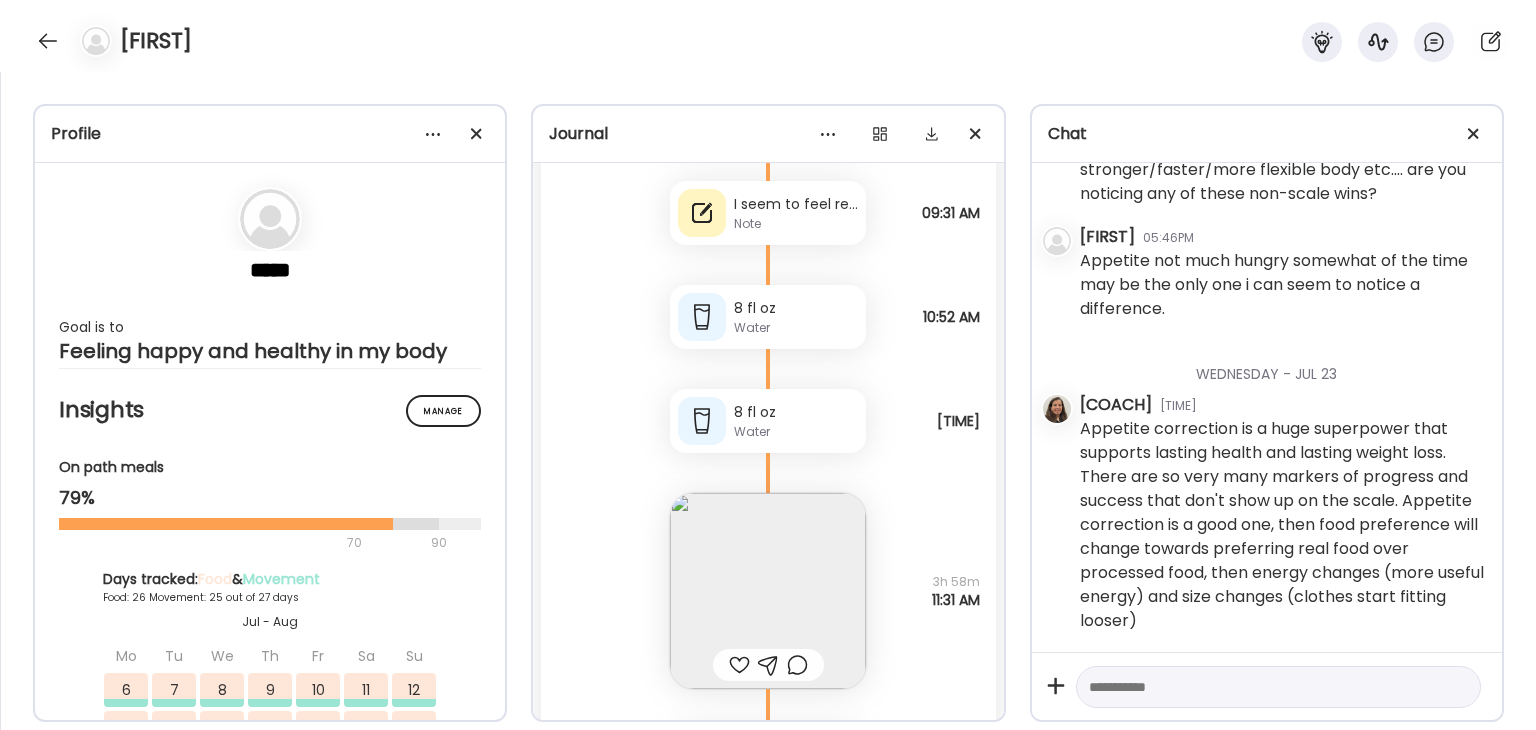 click at bounding box center (768, 827) 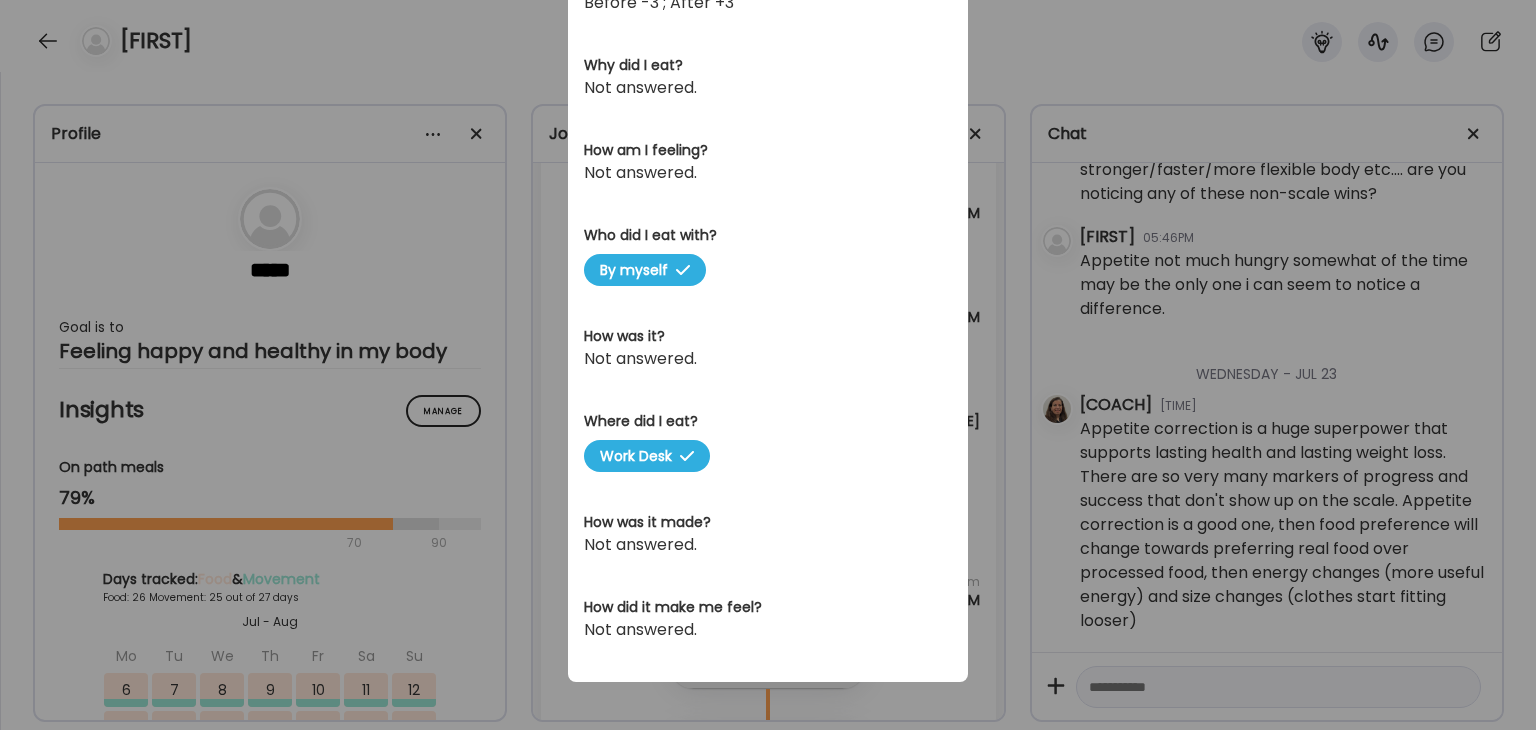 scroll, scrollTop: 179, scrollLeft: 0, axis: vertical 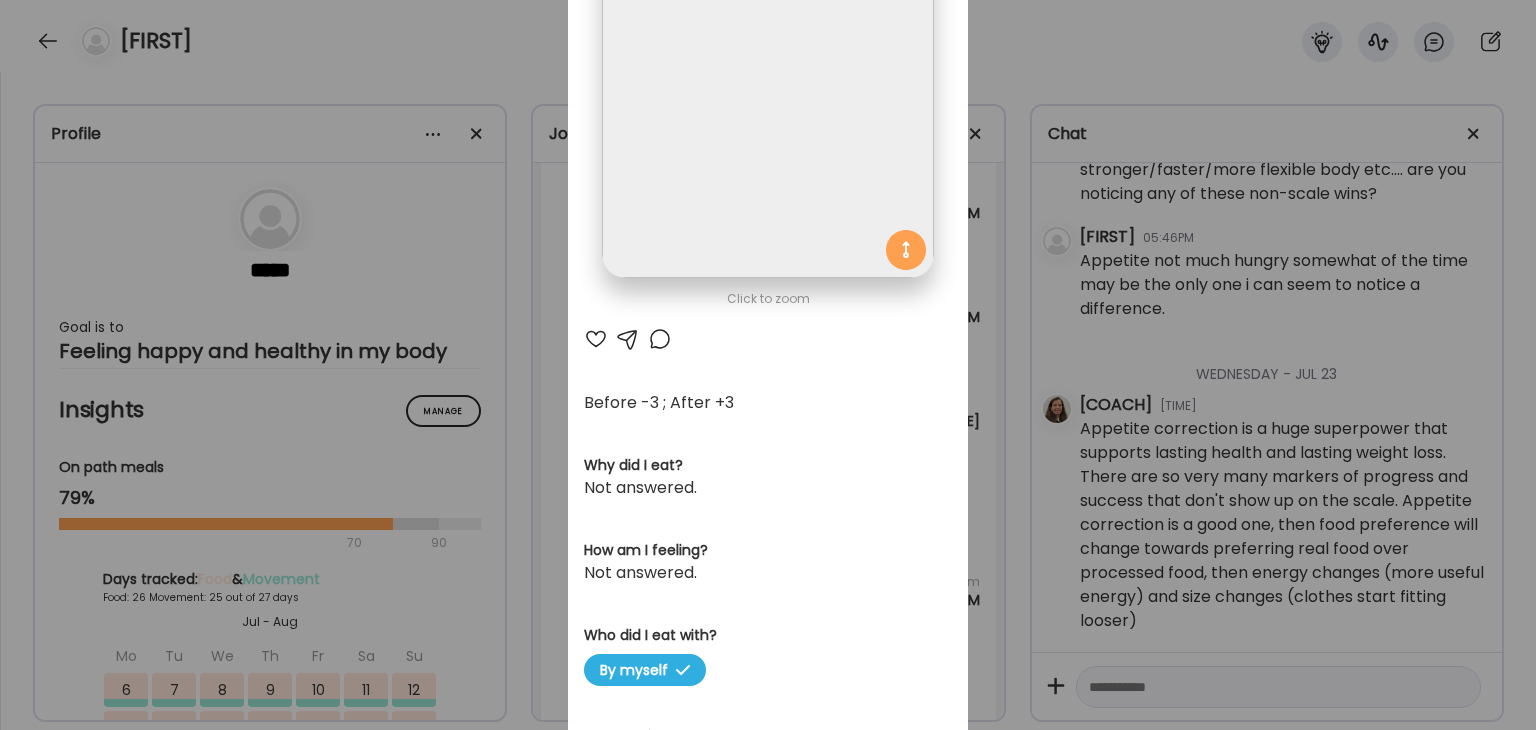 click on "Ate Coach Dashboard
Wahoo! It’s official
Take a moment to set up your Coach Profile to give your clients a smooth onboarding experience.
Skip Set up coach profile
Ate Coach Dashboard
1 Image 2 Message 3 Invite
Let’s get you quickly set up
Add a headshot or company logo for client recognition
Skip Next
Ate Coach Dashboard
1 Image 2 Message 3 Invite
Customize your welcome message
This page will be the first thing your clients will see. Add a welcome message to personalize their experience.
Header 32" at bounding box center [768, 365] 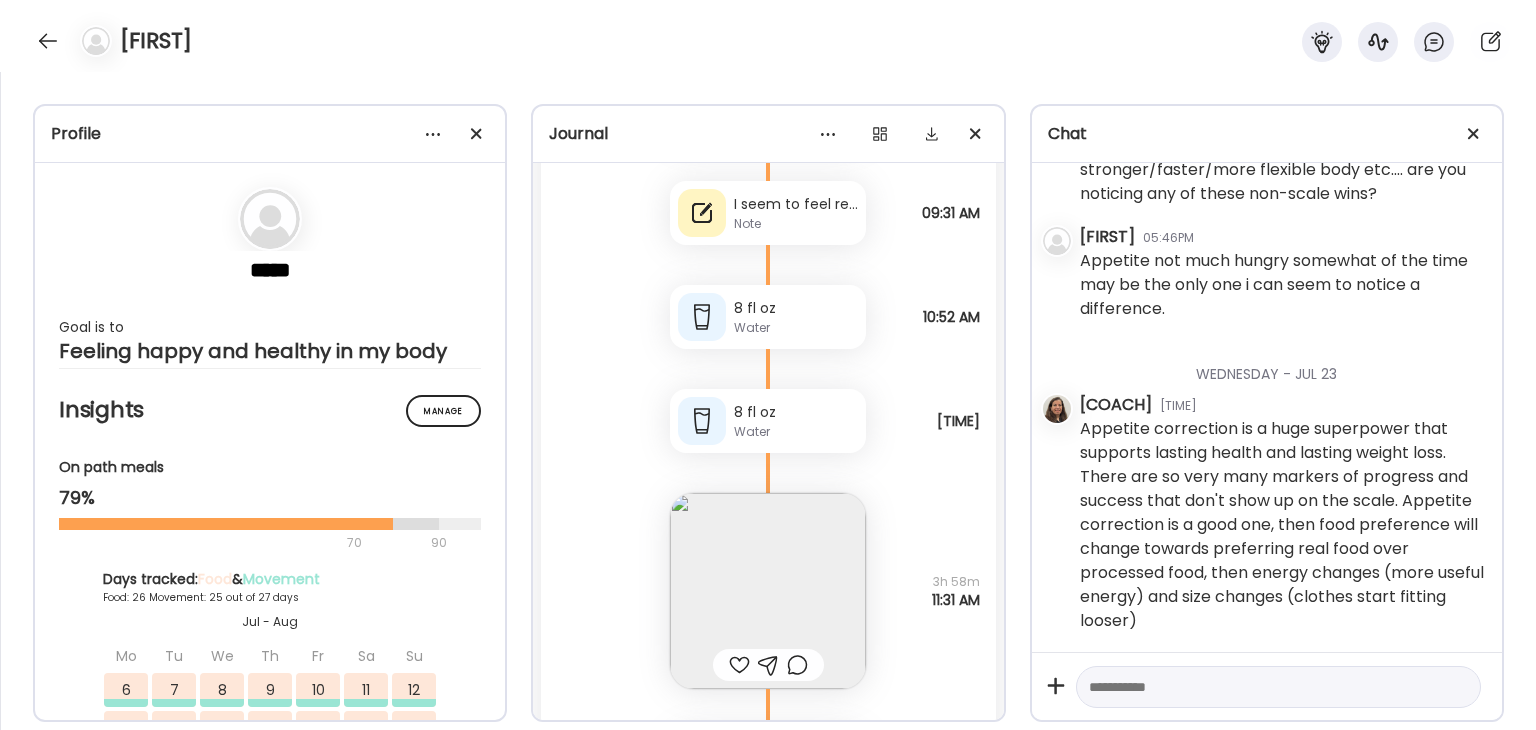 click at bounding box center [768, 591] 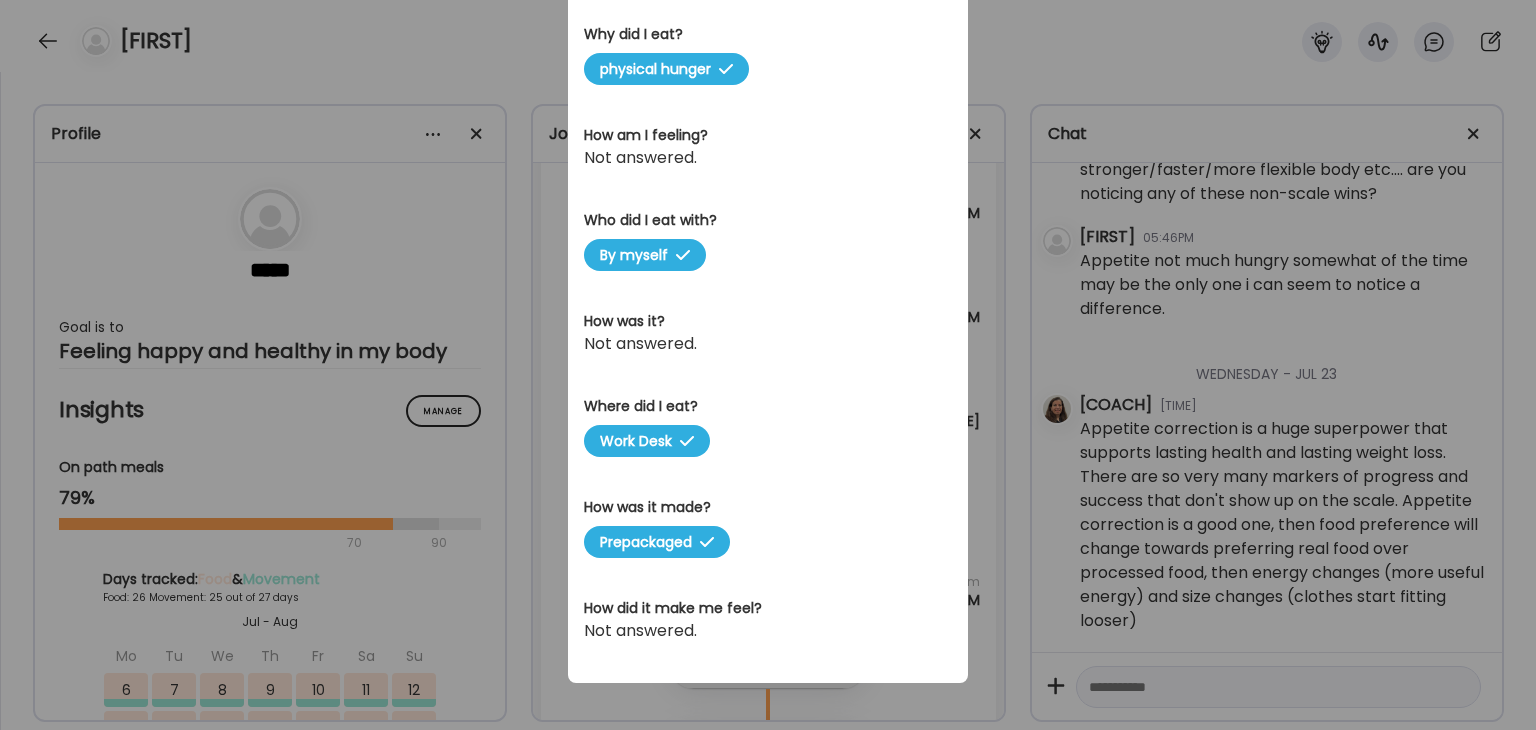 scroll, scrollTop: 611, scrollLeft: 0, axis: vertical 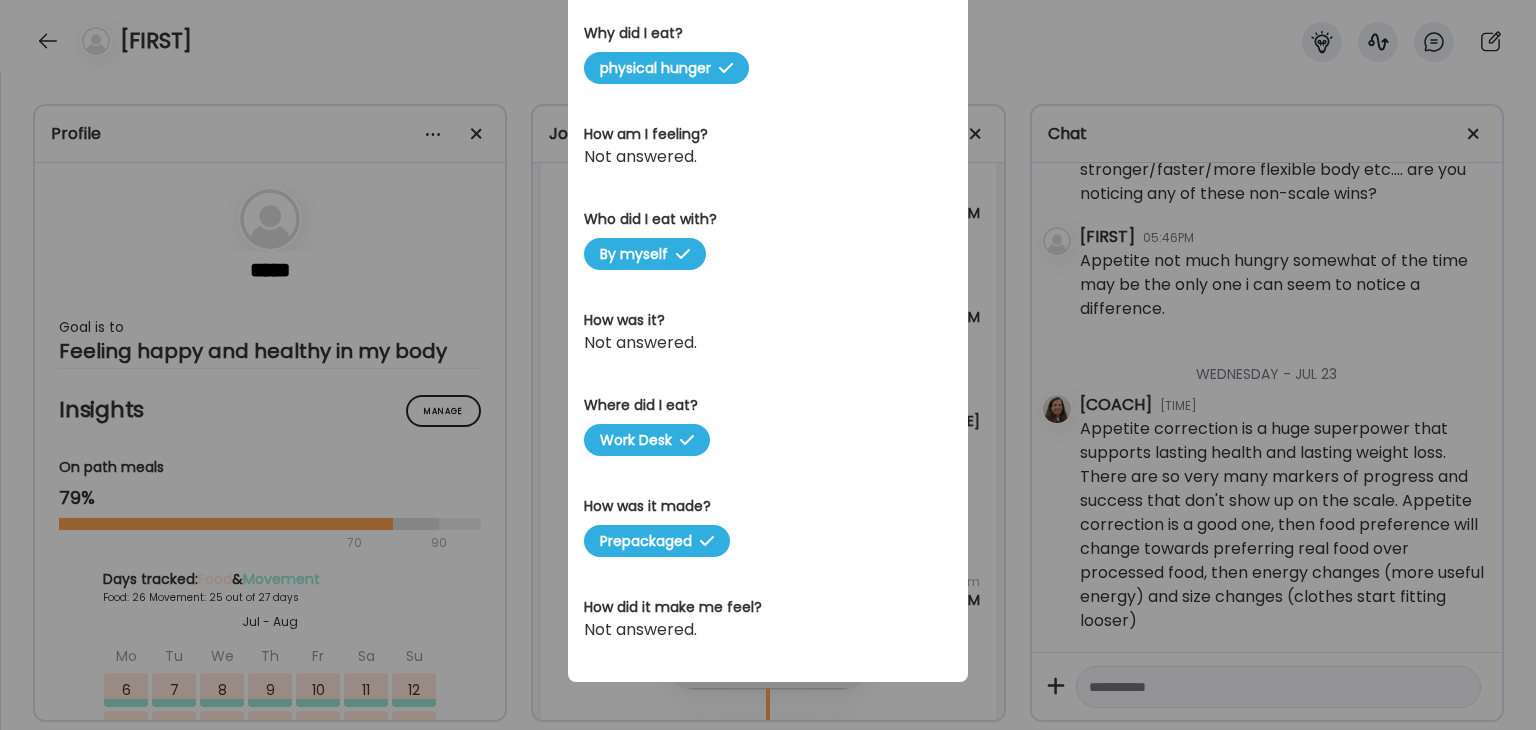 click on "Ate Coach Dashboard
Wahoo! It’s official
Take a moment to set up your Coach Profile to give your clients a smooth onboarding experience.
Skip Set up coach profile
Ate Coach Dashboard
1 Image 2 Message 3 Invite
Let’s get you quickly set up
Add a headshot or company logo for client recognition
Skip Next
Ate Coach Dashboard
1 Image 2 Message 3 Invite
Customize your welcome message
This page will be the first thing your clients will see. Add a welcome message to personalize their experience.
Header 32" at bounding box center (768, 365) 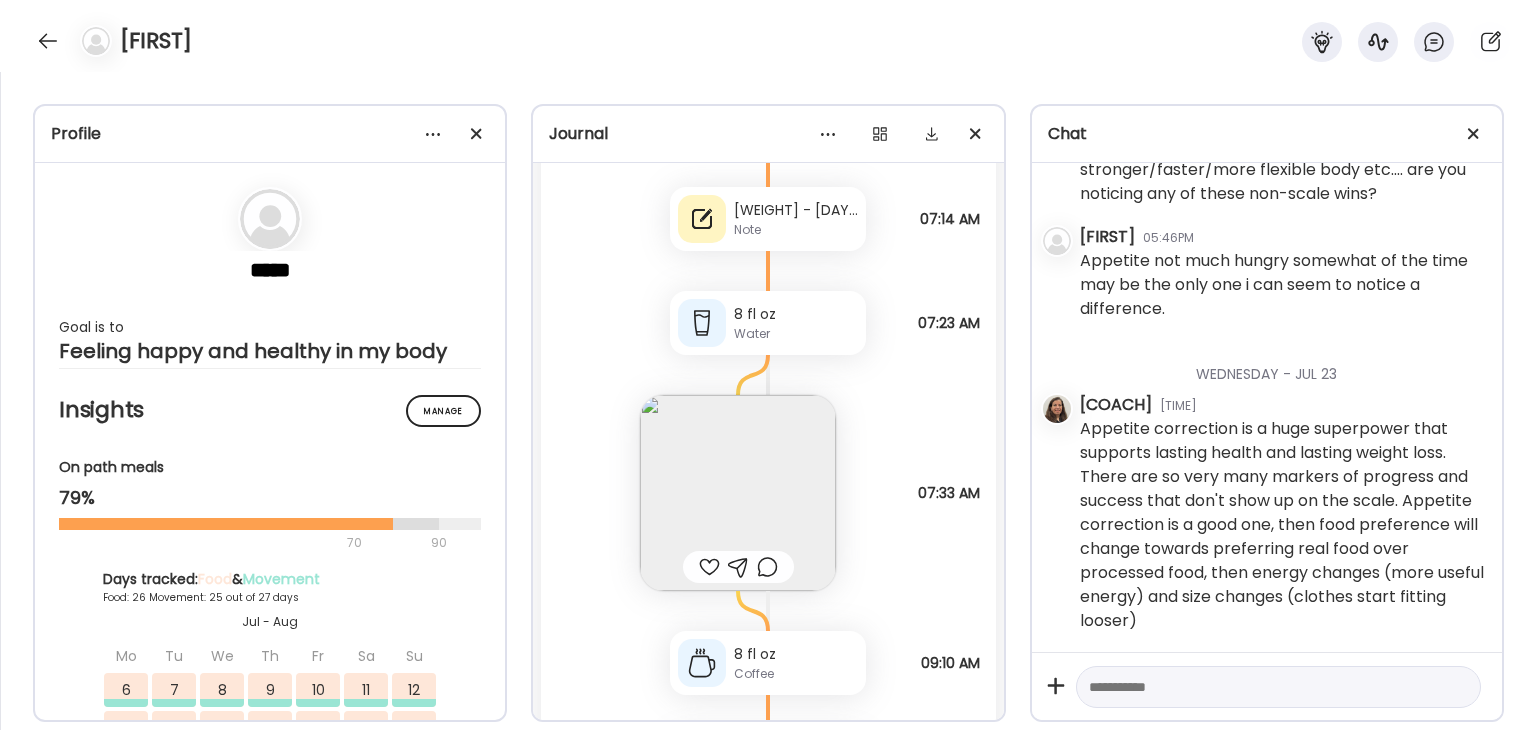 scroll, scrollTop: 66226, scrollLeft: 0, axis: vertical 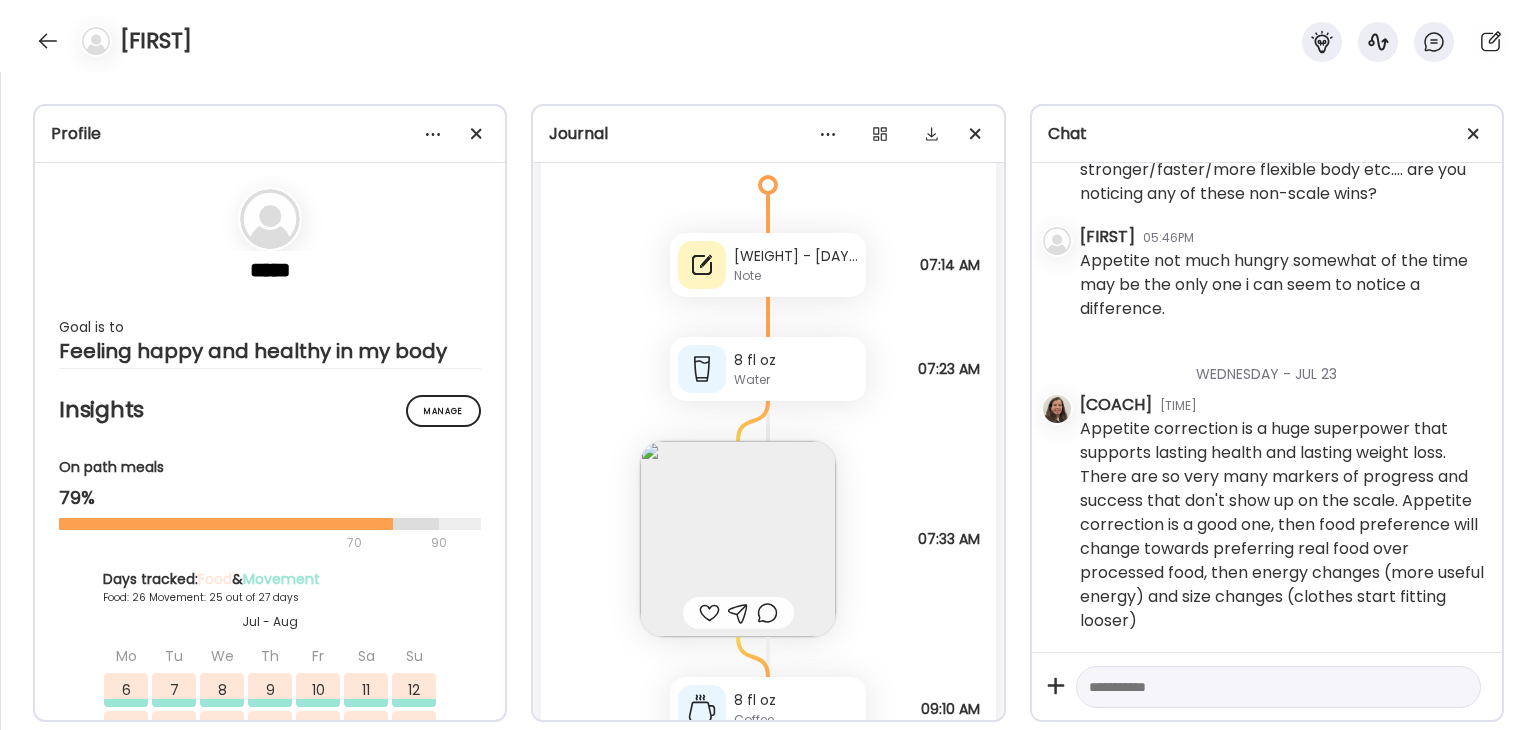 click at bounding box center [738, 539] 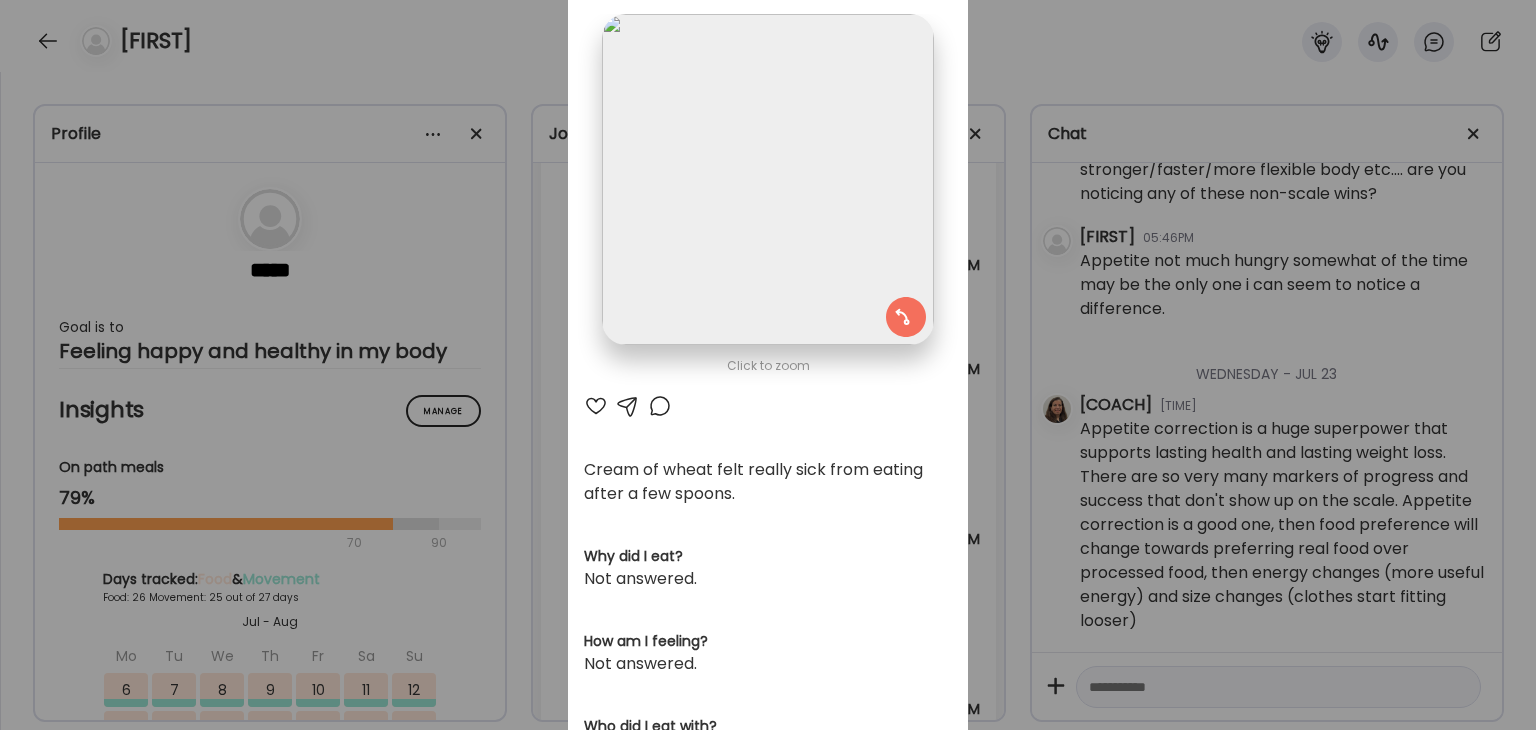 scroll, scrollTop: 71, scrollLeft: 0, axis: vertical 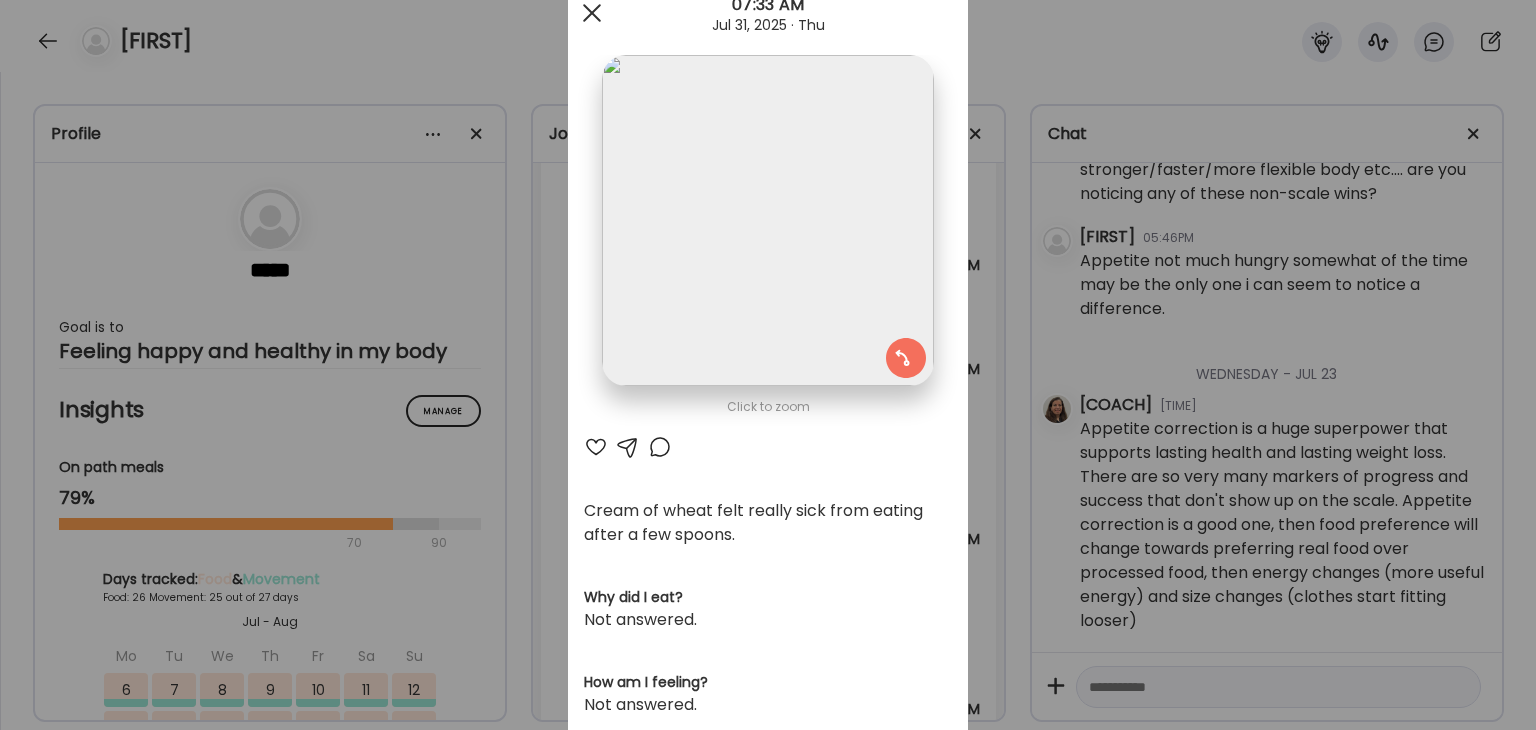 click at bounding box center [592, 13] 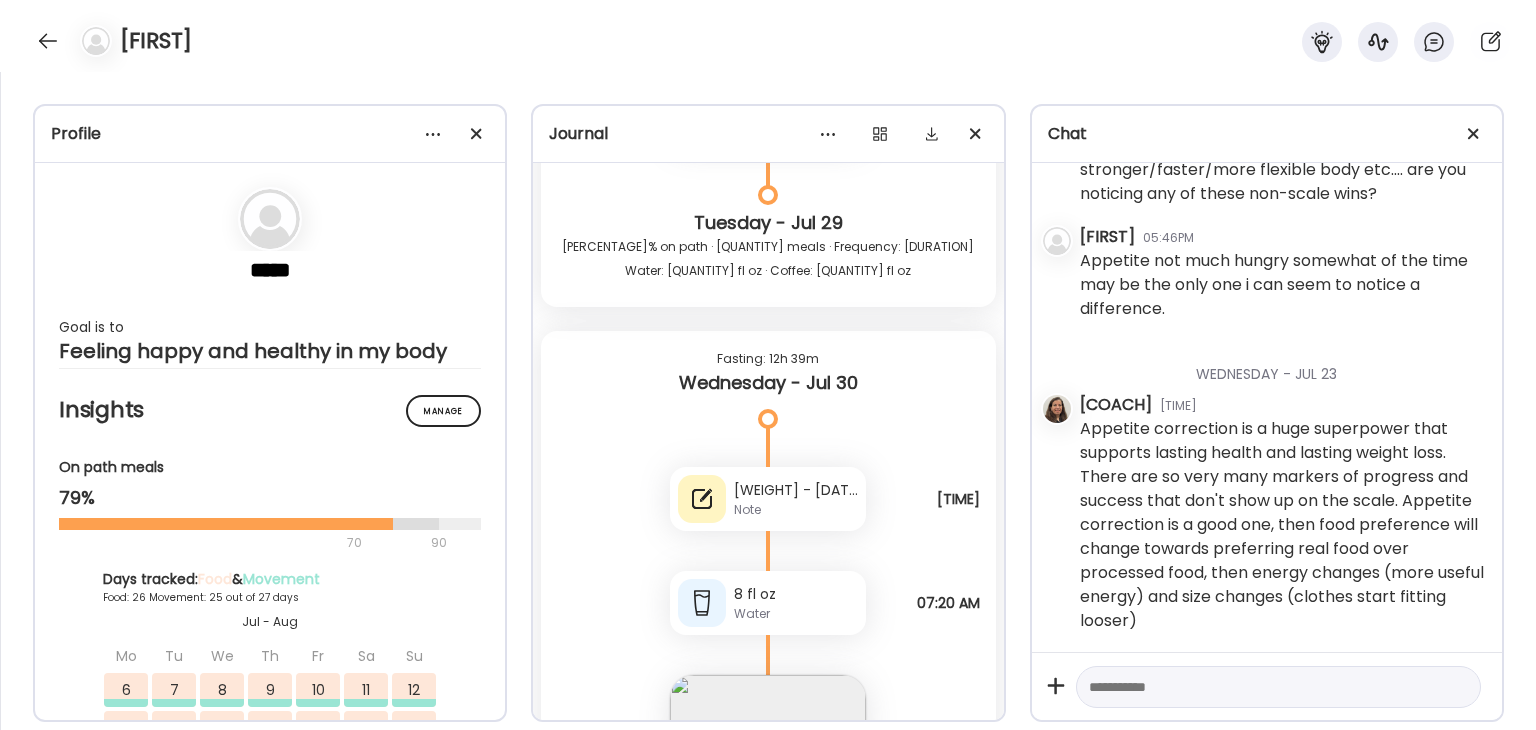 scroll, scrollTop: 64126, scrollLeft: 0, axis: vertical 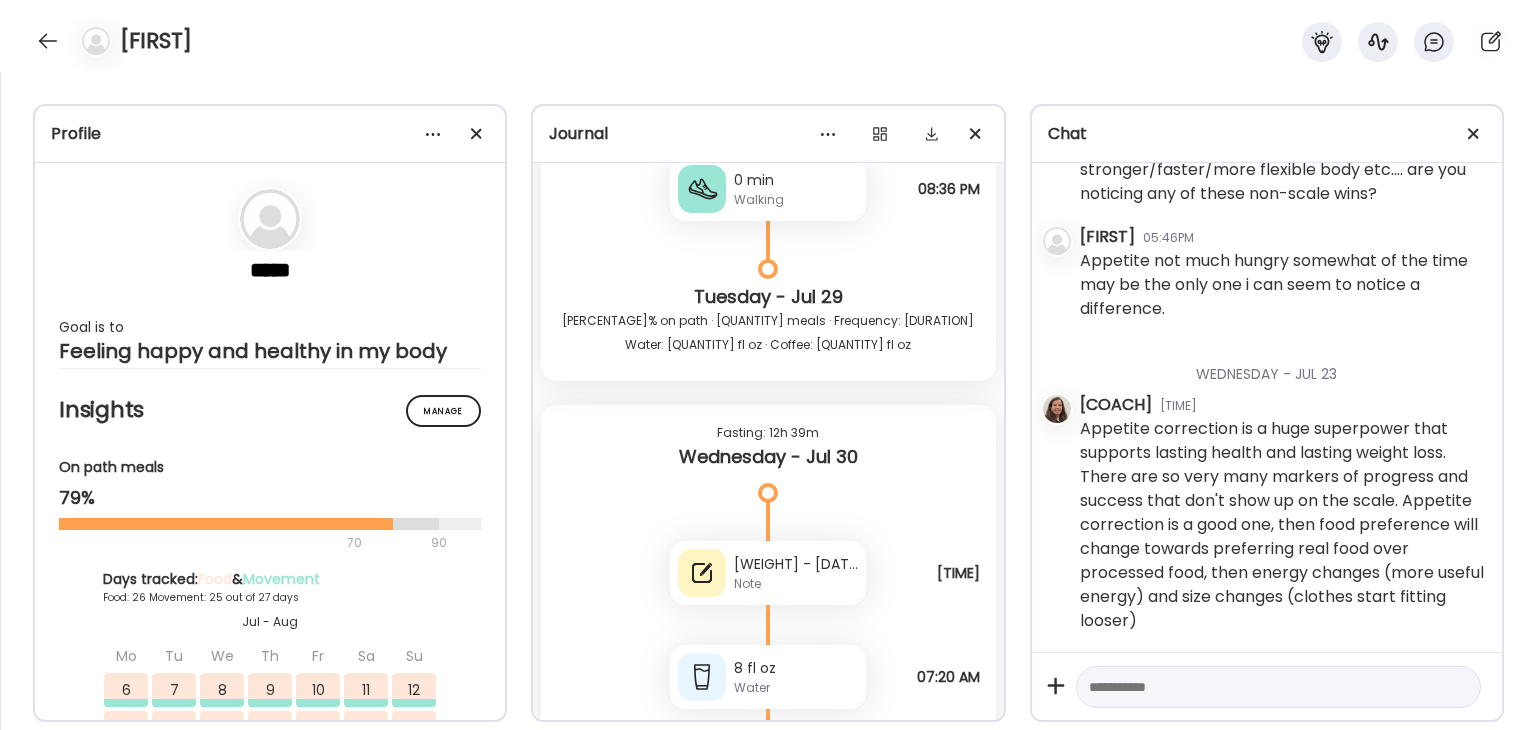 click at bounding box center [768, 847] 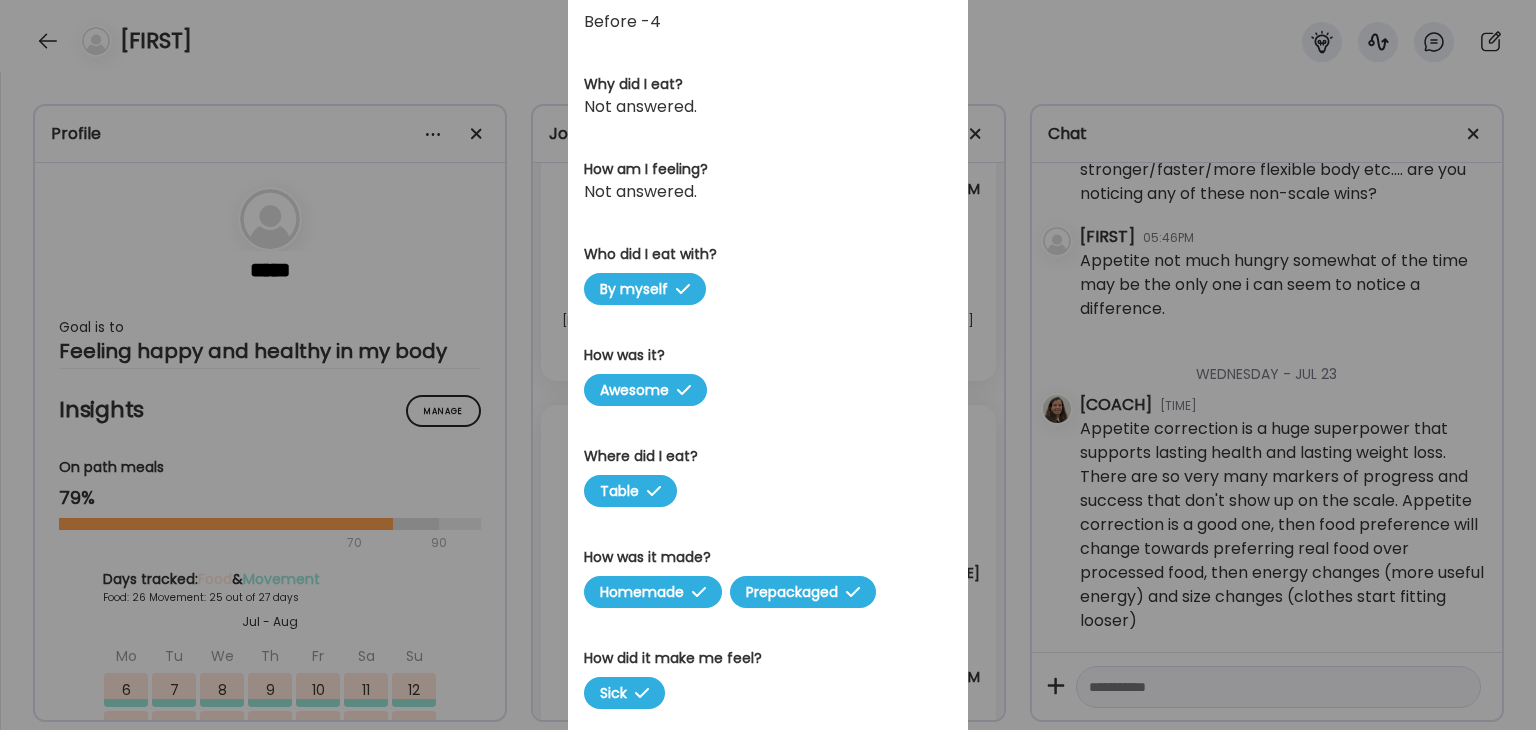 scroll, scrollTop: 627, scrollLeft: 0, axis: vertical 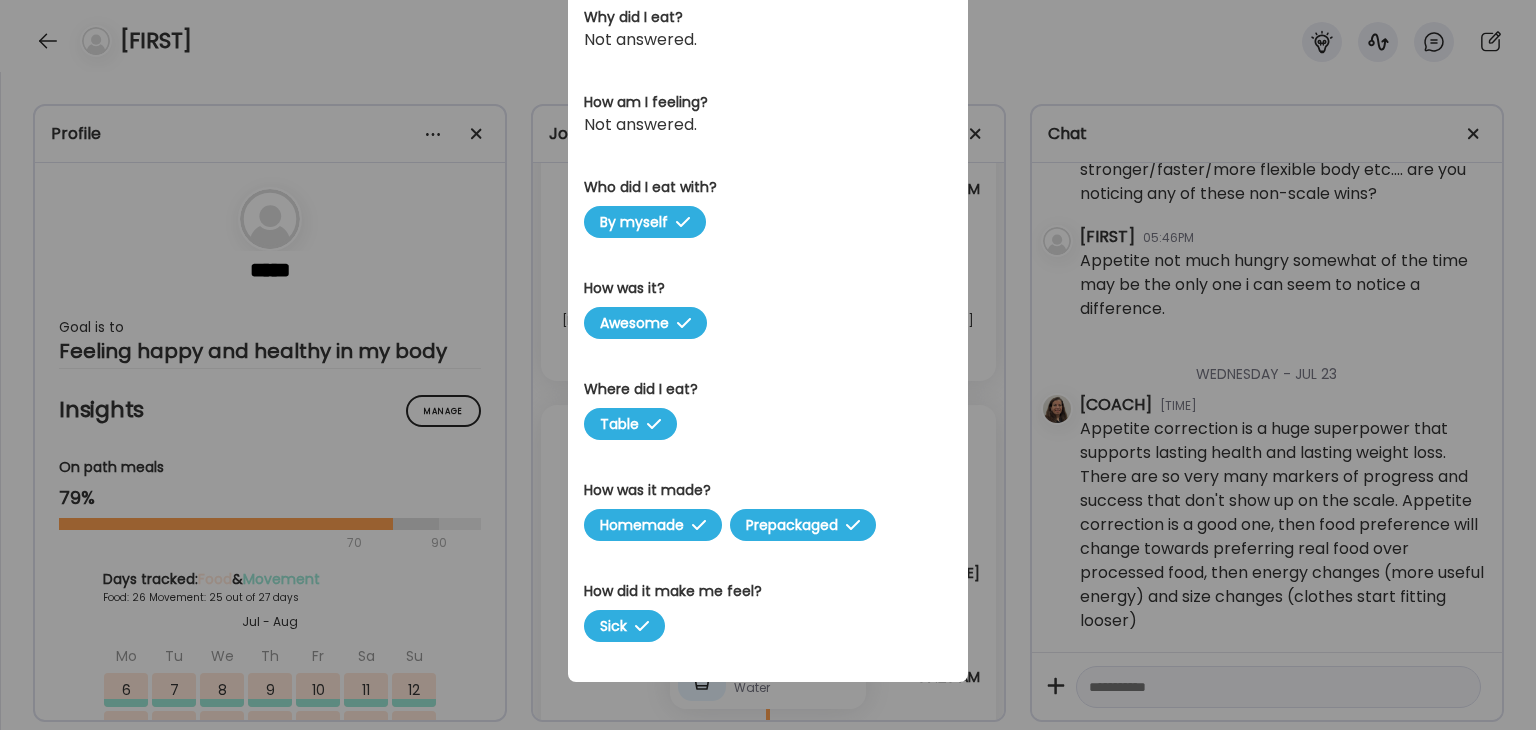 click on "Ate Coach Dashboard
Wahoo! It’s official
Take a moment to set up your Coach Profile to give your clients a smooth onboarding experience.
Skip Set up coach profile
Ate Coach Dashboard
1 Image 2 Message 3 Invite
Let’s get you quickly set up
Add a headshot or company logo for client recognition
Skip Next
Ate Coach Dashboard
1 Image 2 Message 3 Invite
Customize your welcome message
This page will be the first thing your clients will see. Add a welcome message to personalize their experience.
Header 32" at bounding box center [768, 365] 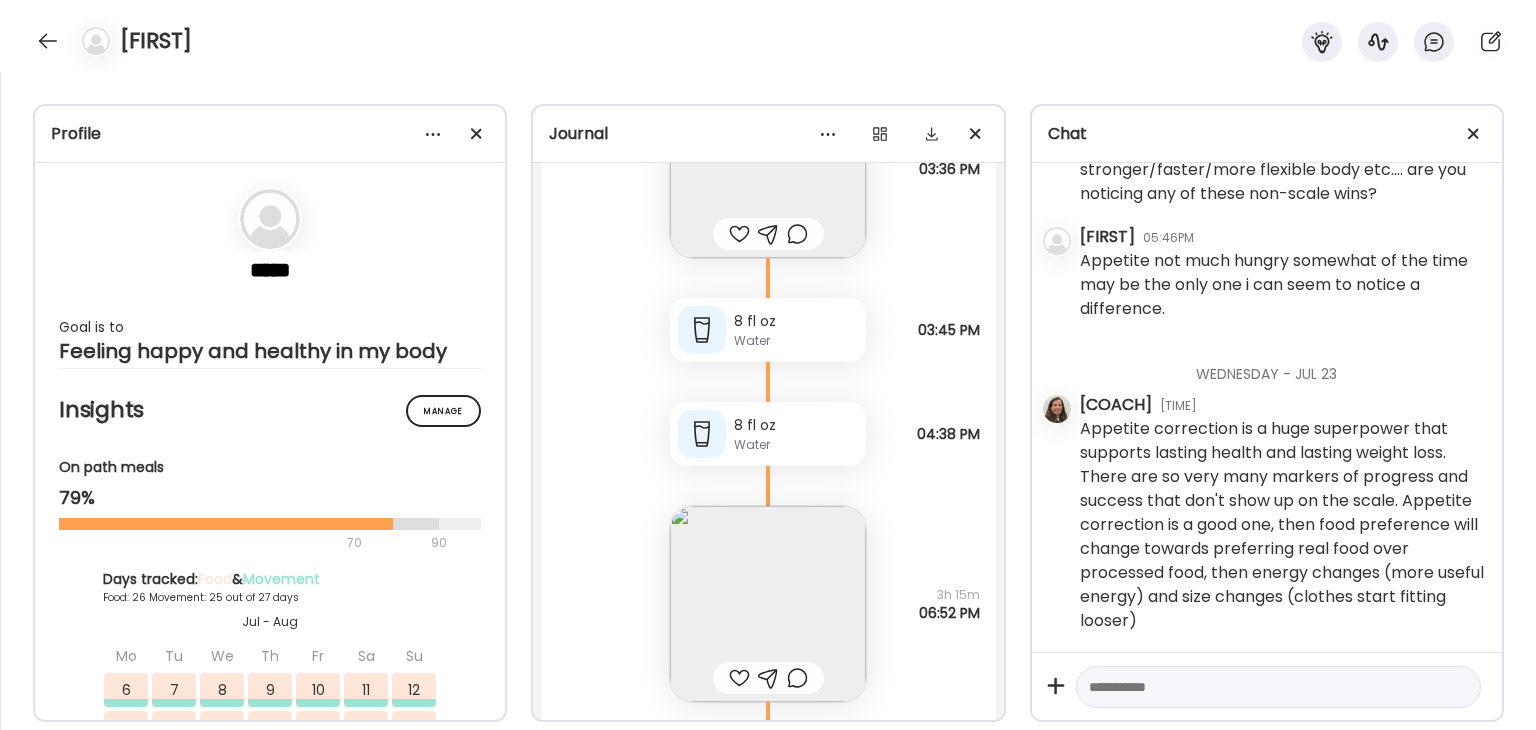 scroll, scrollTop: 63426, scrollLeft: 0, axis: vertical 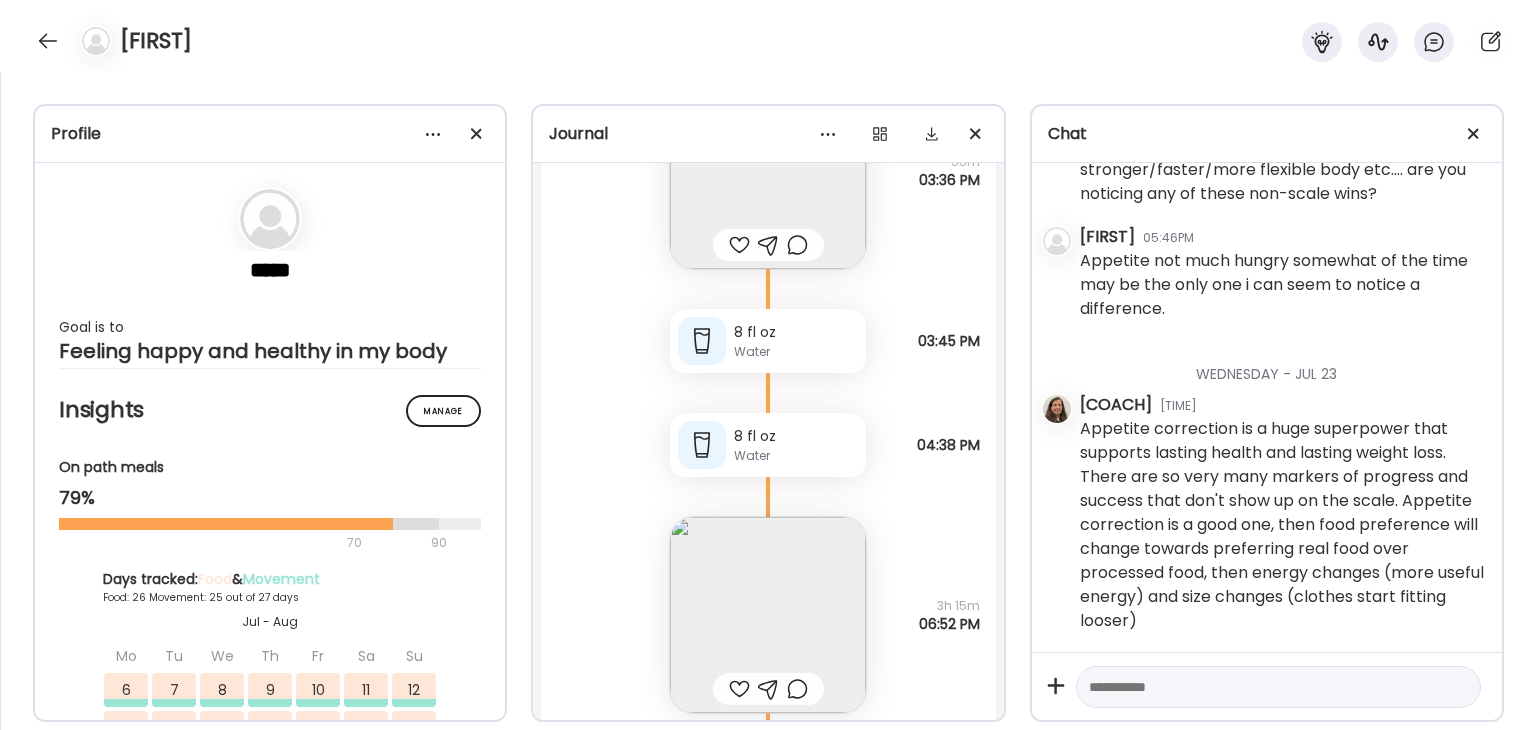 click at bounding box center (768, 615) 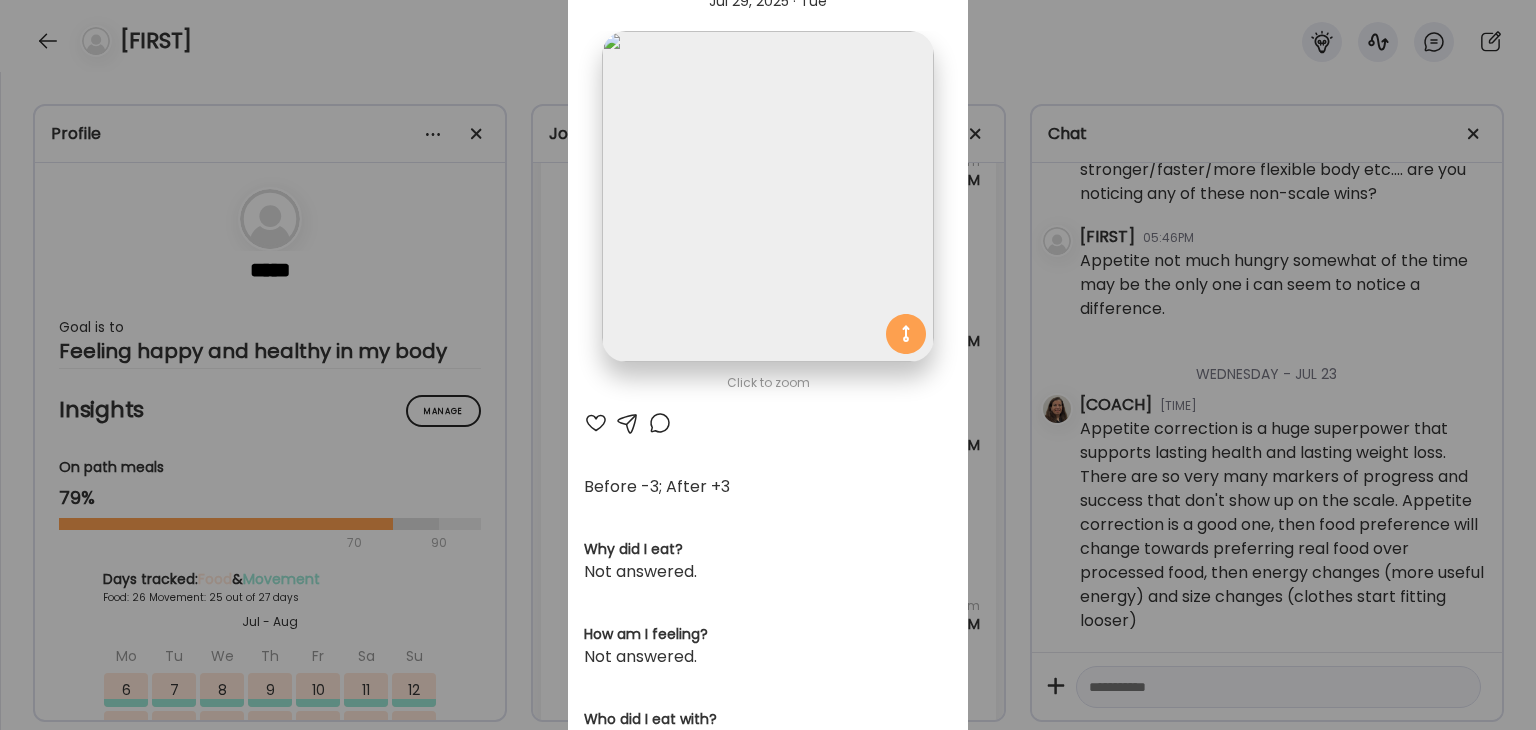 scroll, scrollTop: 0, scrollLeft: 0, axis: both 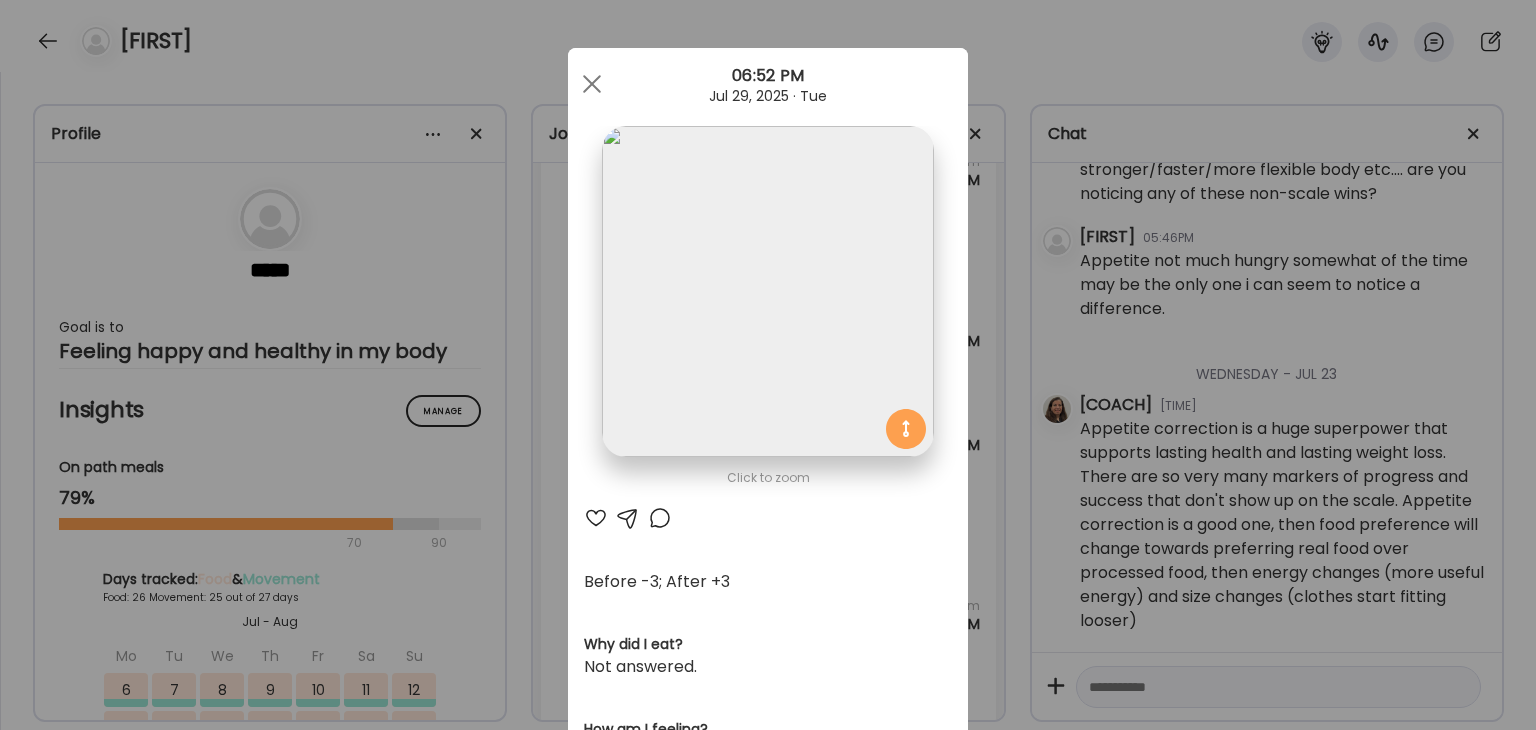 click on "Jul 29, 2025 · Tue" at bounding box center (768, 96) 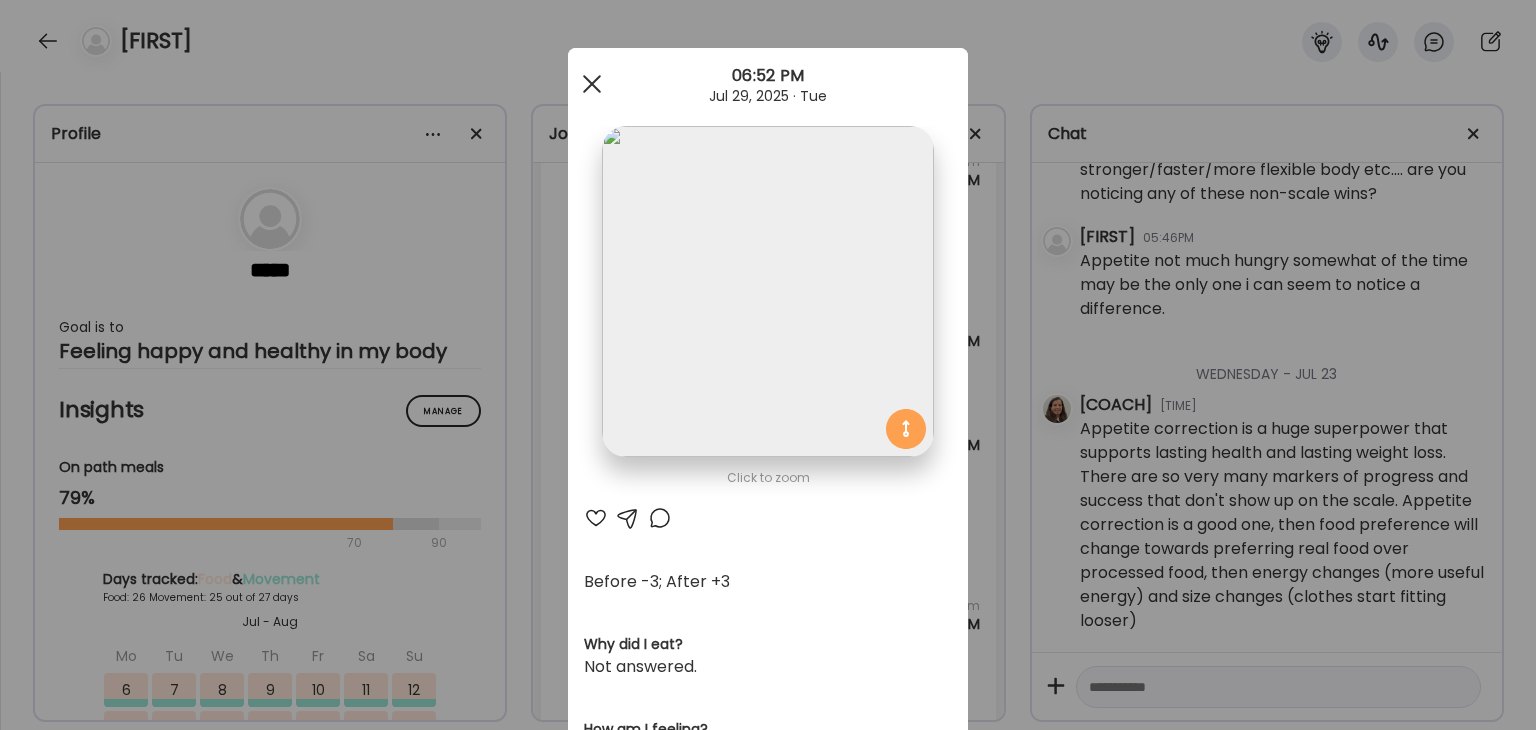 click at bounding box center (592, 84) 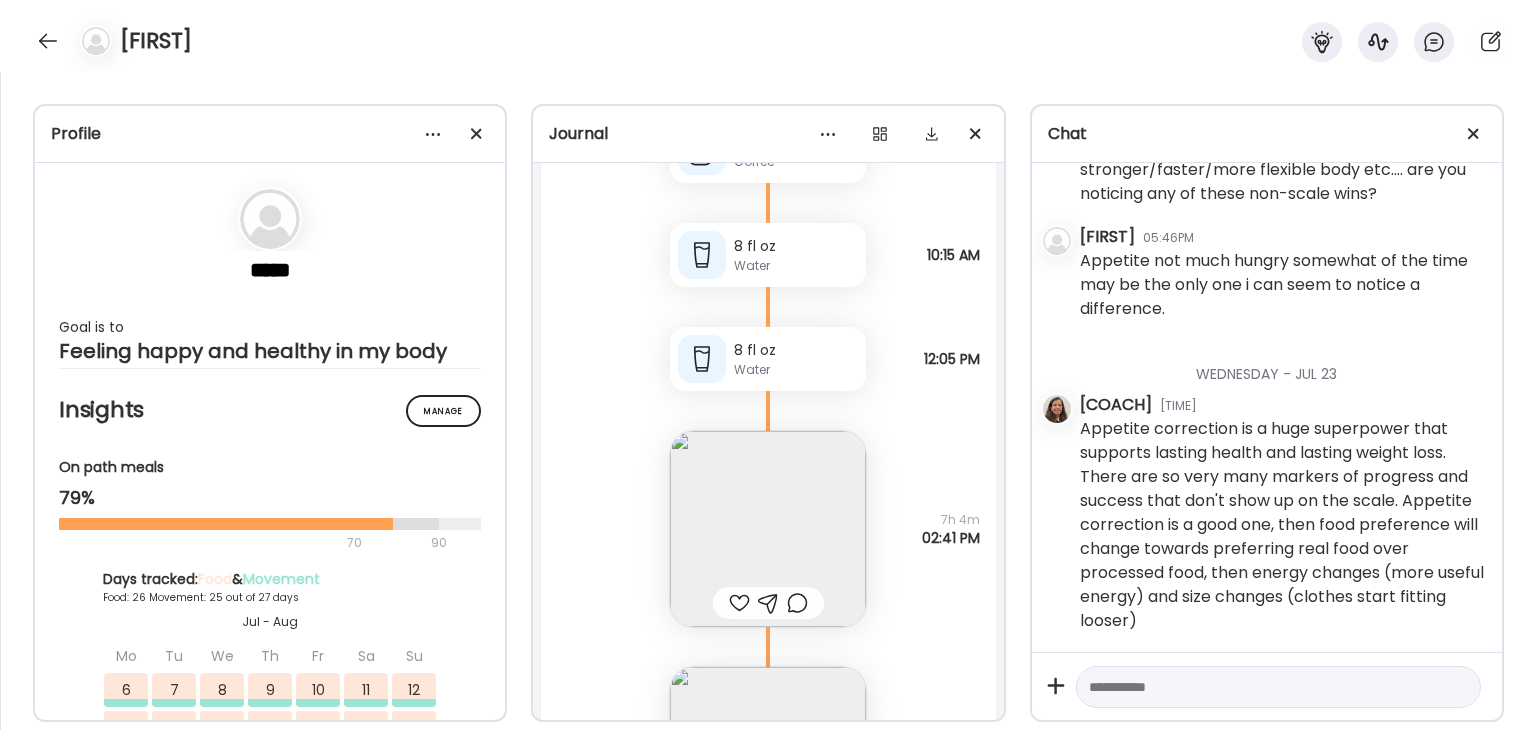 scroll, scrollTop: 62726, scrollLeft: 0, axis: vertical 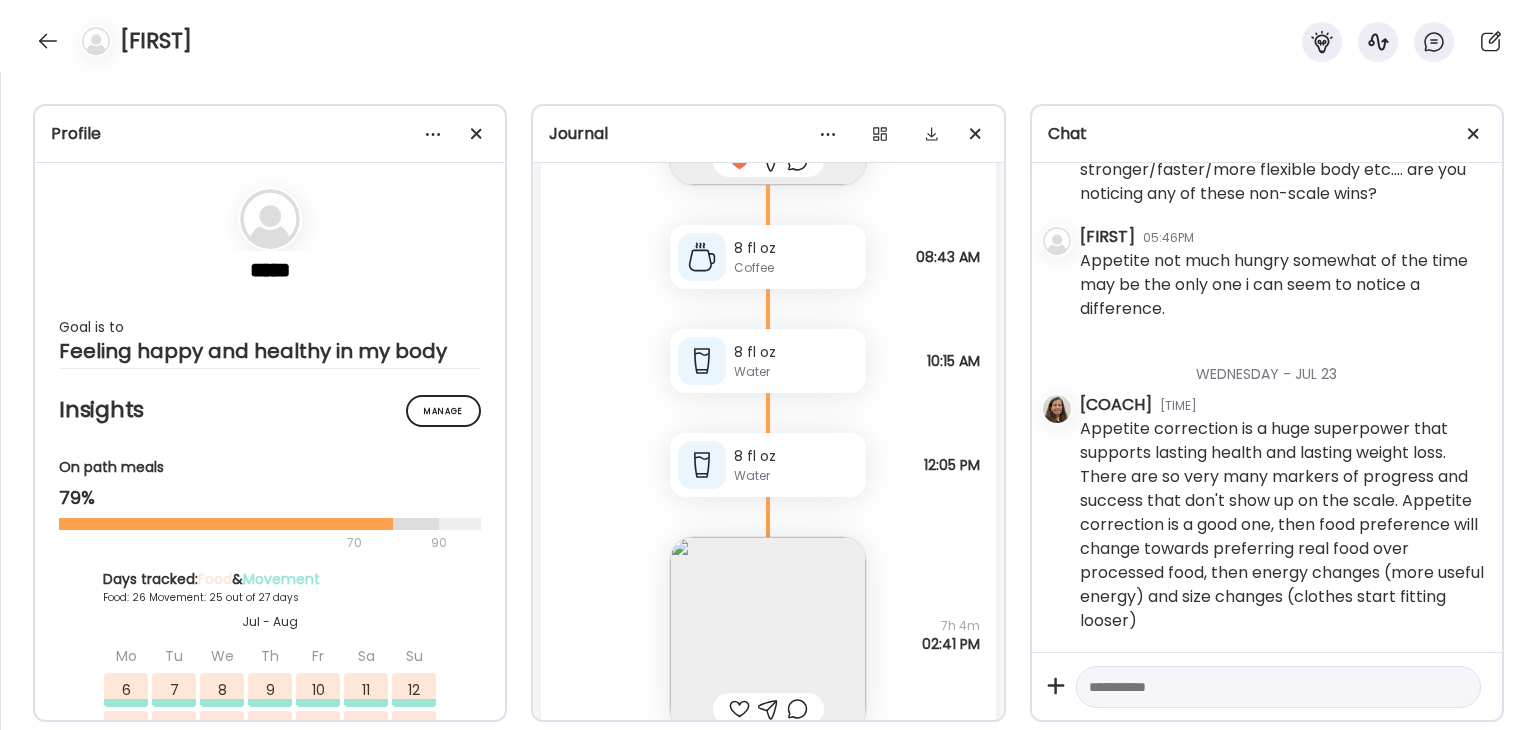 click at bounding box center (768, 635) 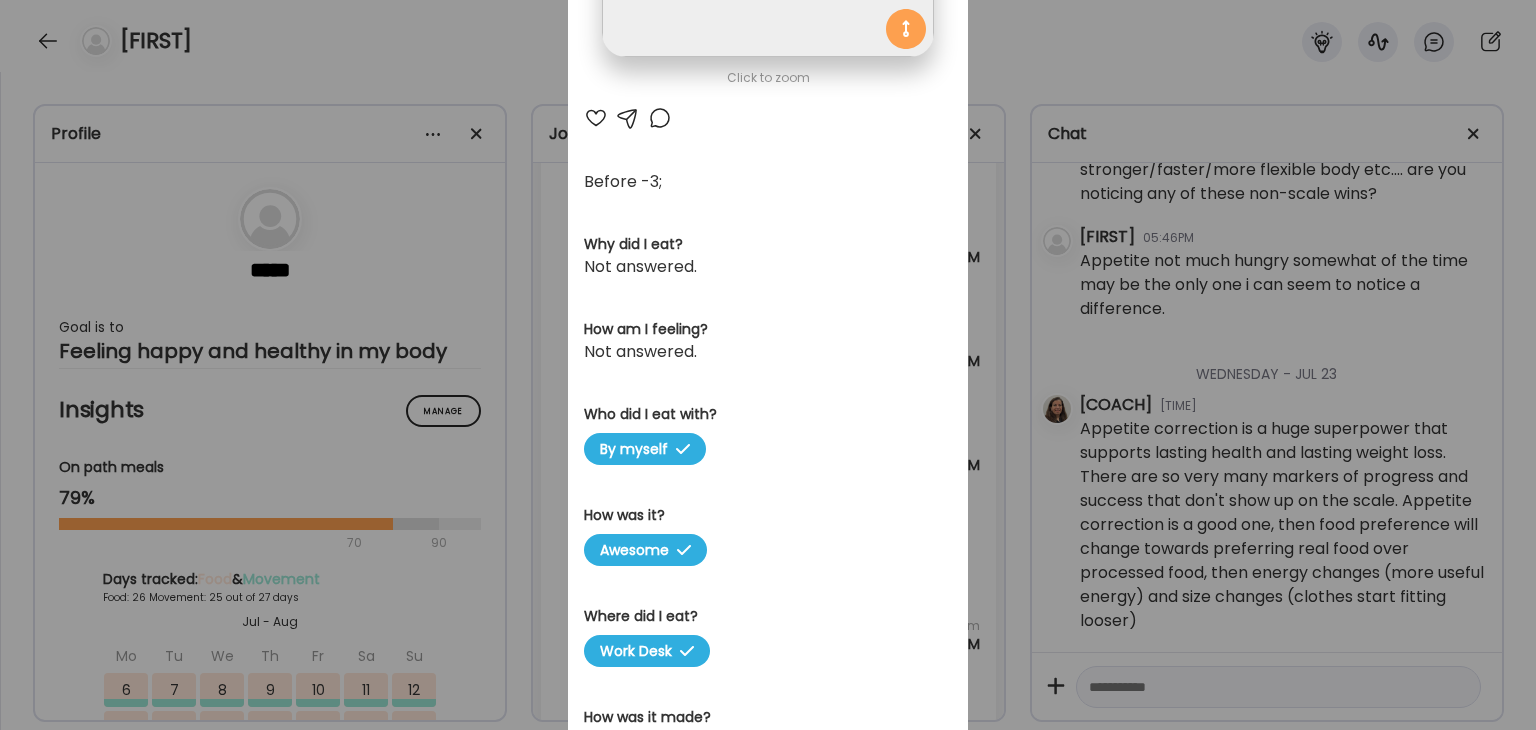 scroll, scrollTop: 611, scrollLeft: 0, axis: vertical 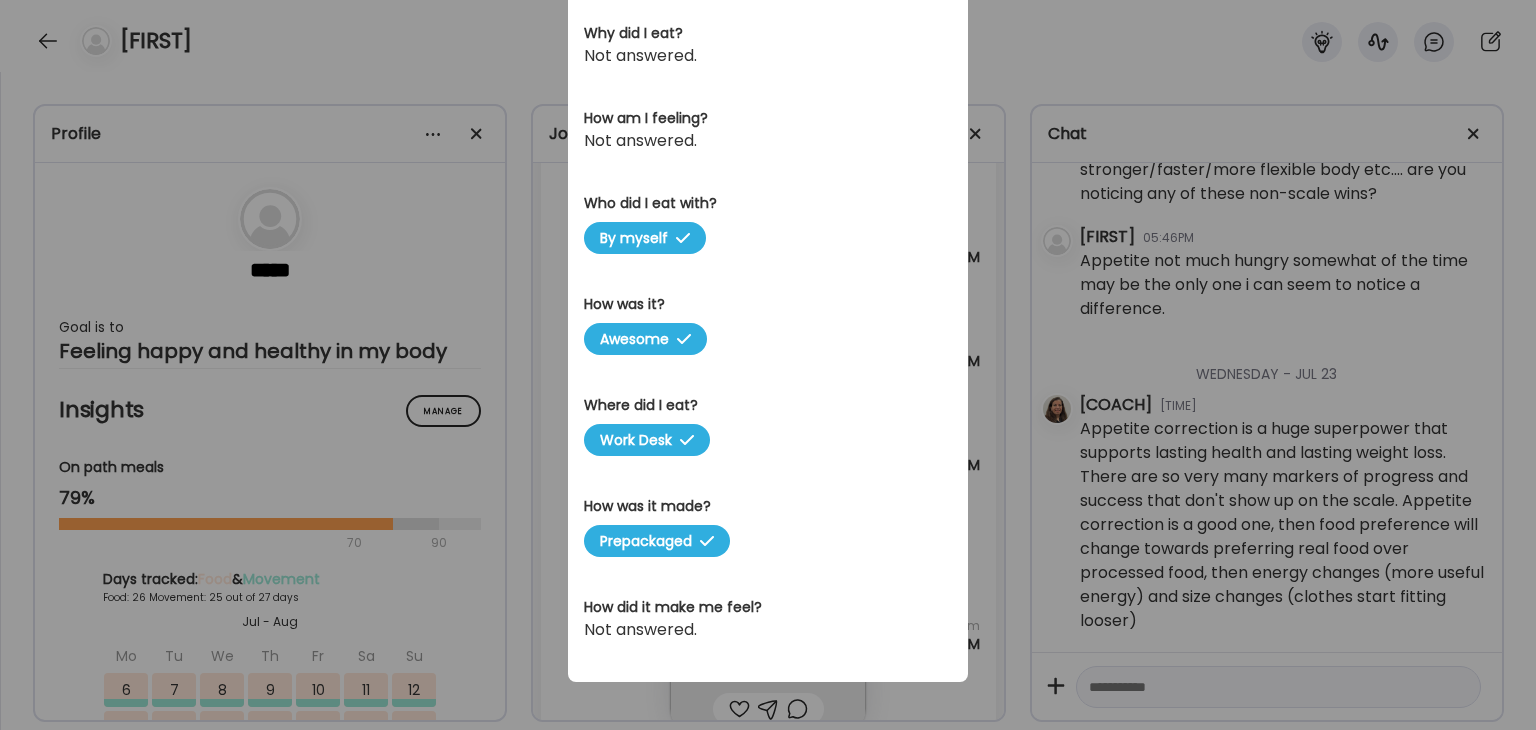 click on "Ate Coach Dashboard
Wahoo! It’s official
Take a moment to set up your Coach Profile to give your clients a smooth onboarding experience.
Skip Set up coach profile
Ate Coach Dashboard
1 Image 2 Message 3 Invite
Let’s get you quickly set up
Add a headshot or company logo for client recognition
Skip Next
Ate Coach Dashboard
1 Image 2 Message 3 Invite
Customize your welcome message
This page will be the first thing your clients will see. Add a welcome message to personalize their experience.
Header 32" at bounding box center [768, 365] 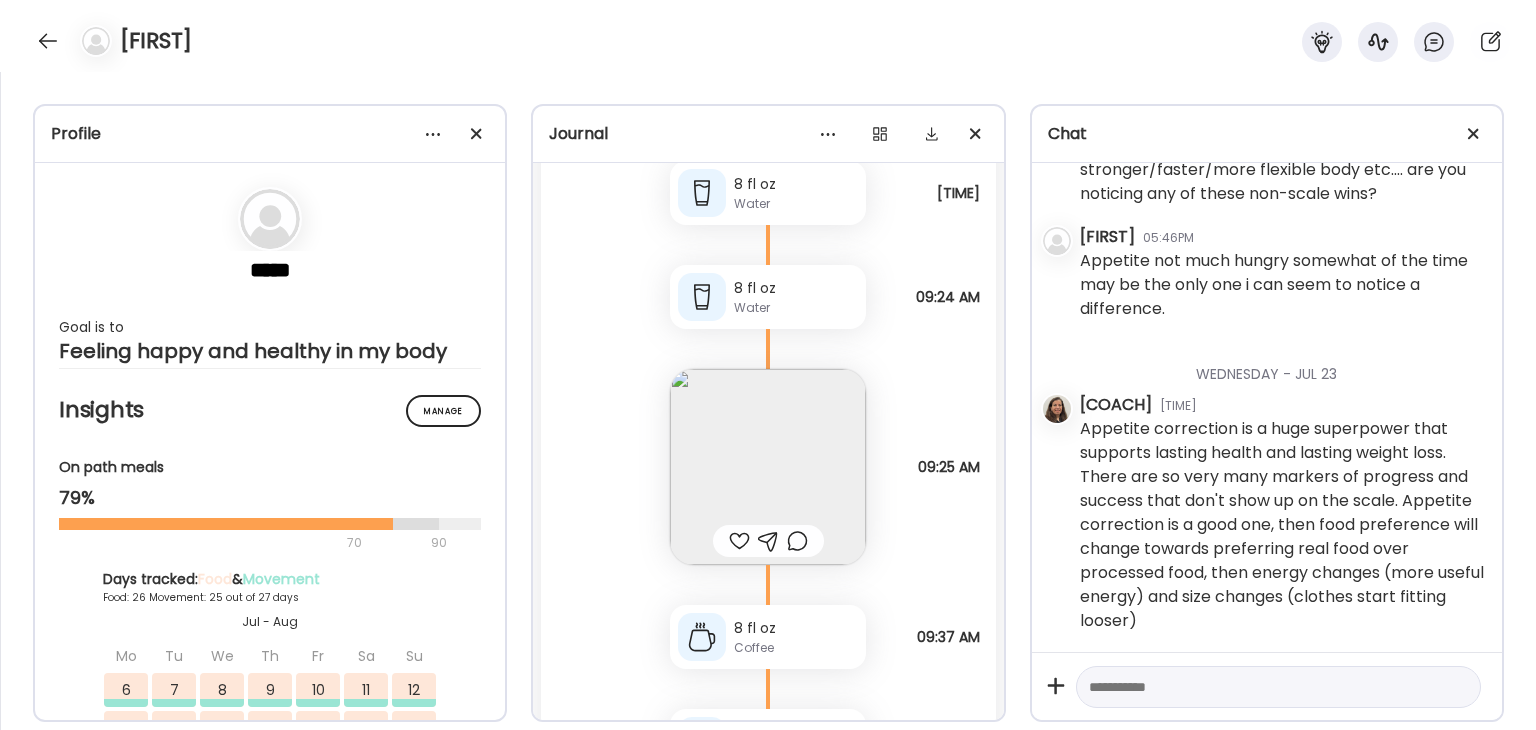 scroll, scrollTop: 58426, scrollLeft: 0, axis: vertical 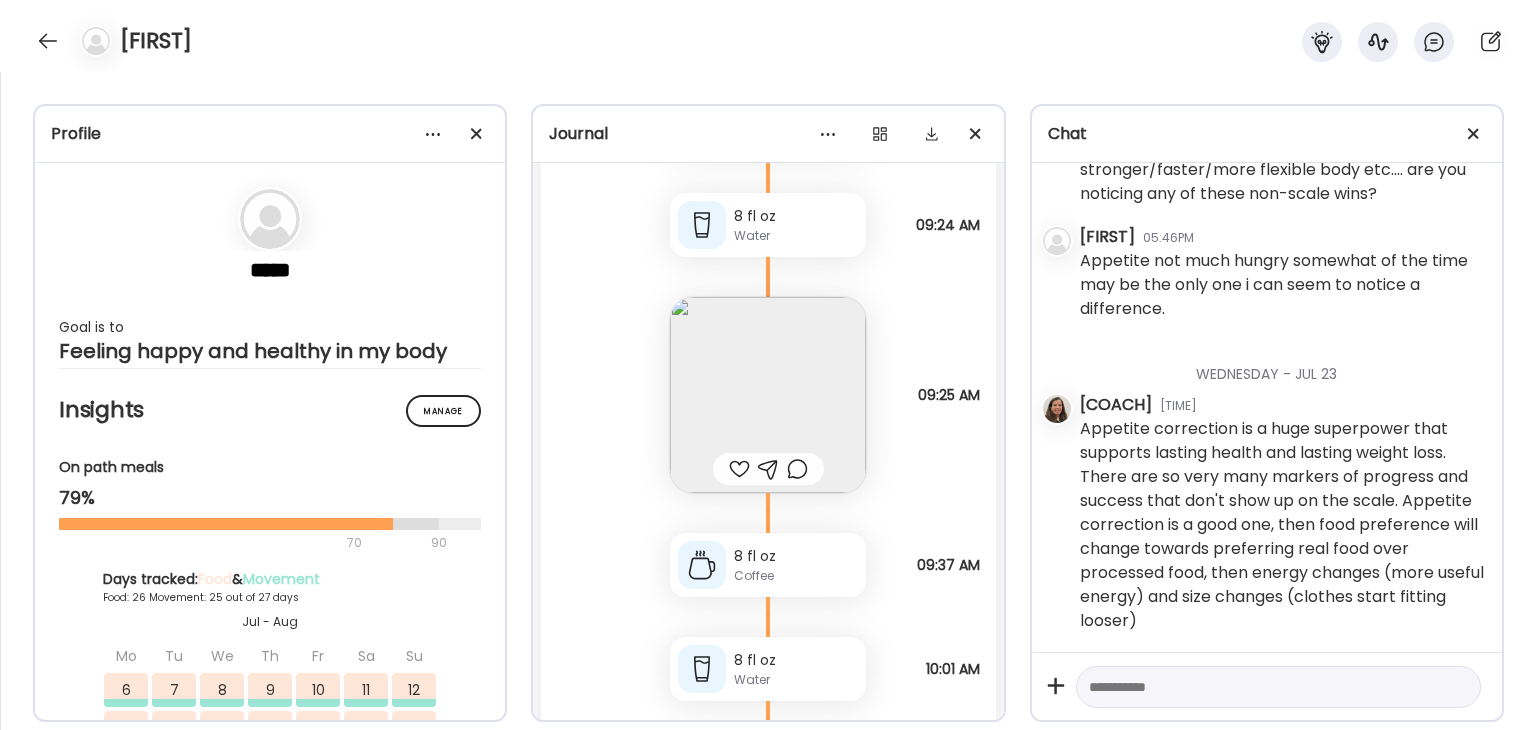 click at bounding box center (768, 395) 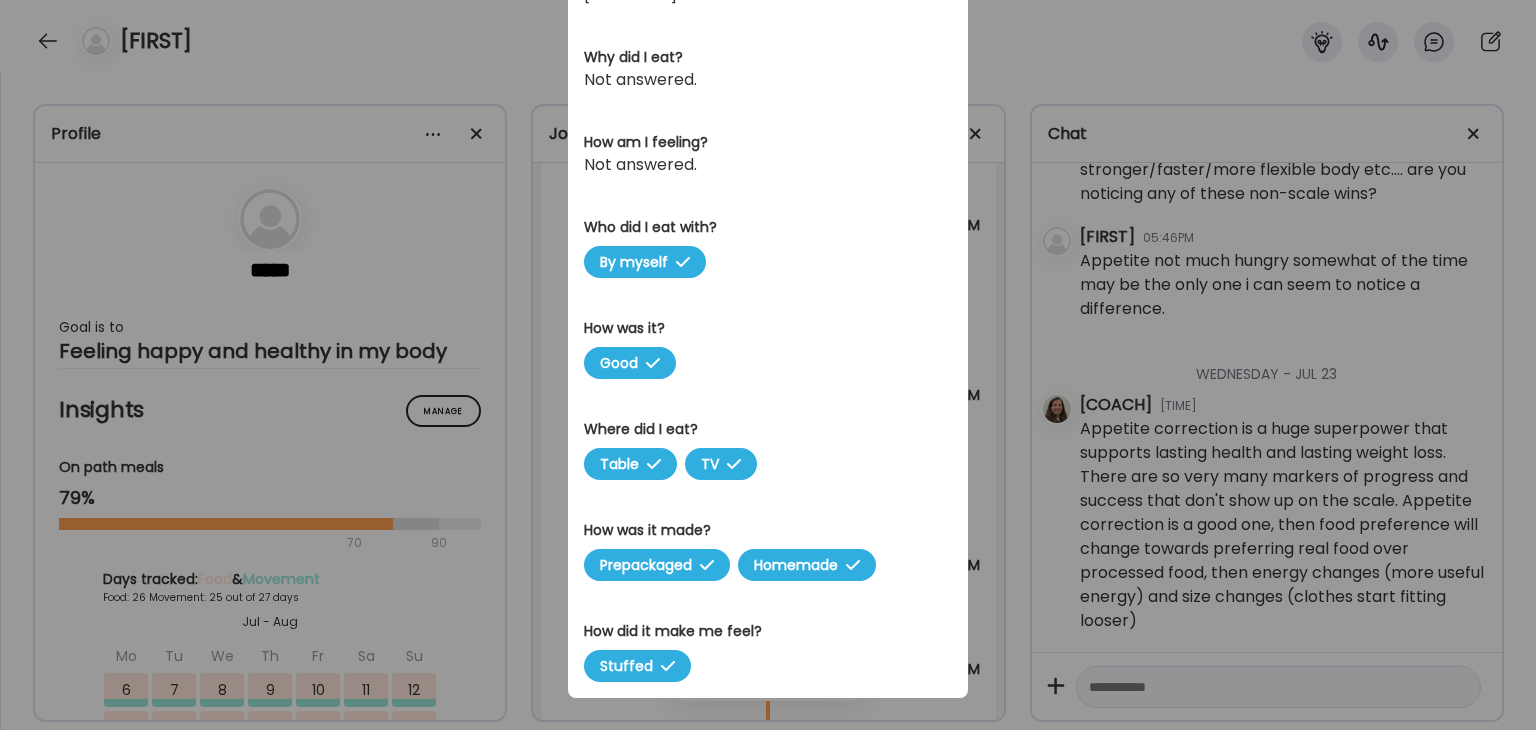 click on "Ate Coach Dashboard
Wahoo! It’s official
Take a moment to set up your Coach Profile to give your clients a smooth onboarding experience.
Skip Set up coach profile
Ate Coach Dashboard
1 Image 2 Message 3 Invite
Let’s get you quickly set up
Add a headshot or company logo for client recognition
Skip Next
Ate Coach Dashboard
1 Image 2 Message 3 Invite
Customize your welcome message
This page will be the first thing your clients will see. Add a welcome message to personalize their experience.
Header 32" at bounding box center [768, 365] 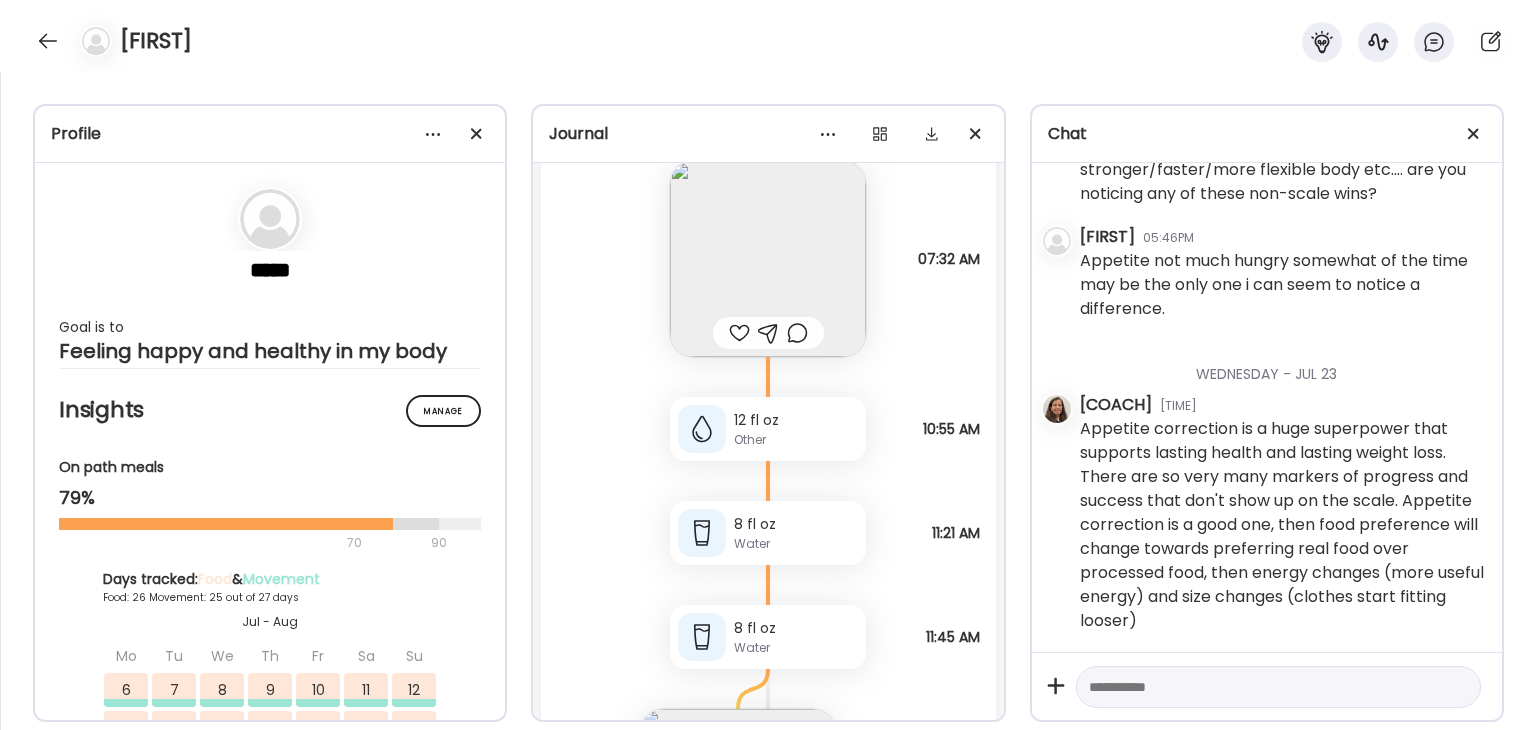 scroll, scrollTop: 53426, scrollLeft: 0, axis: vertical 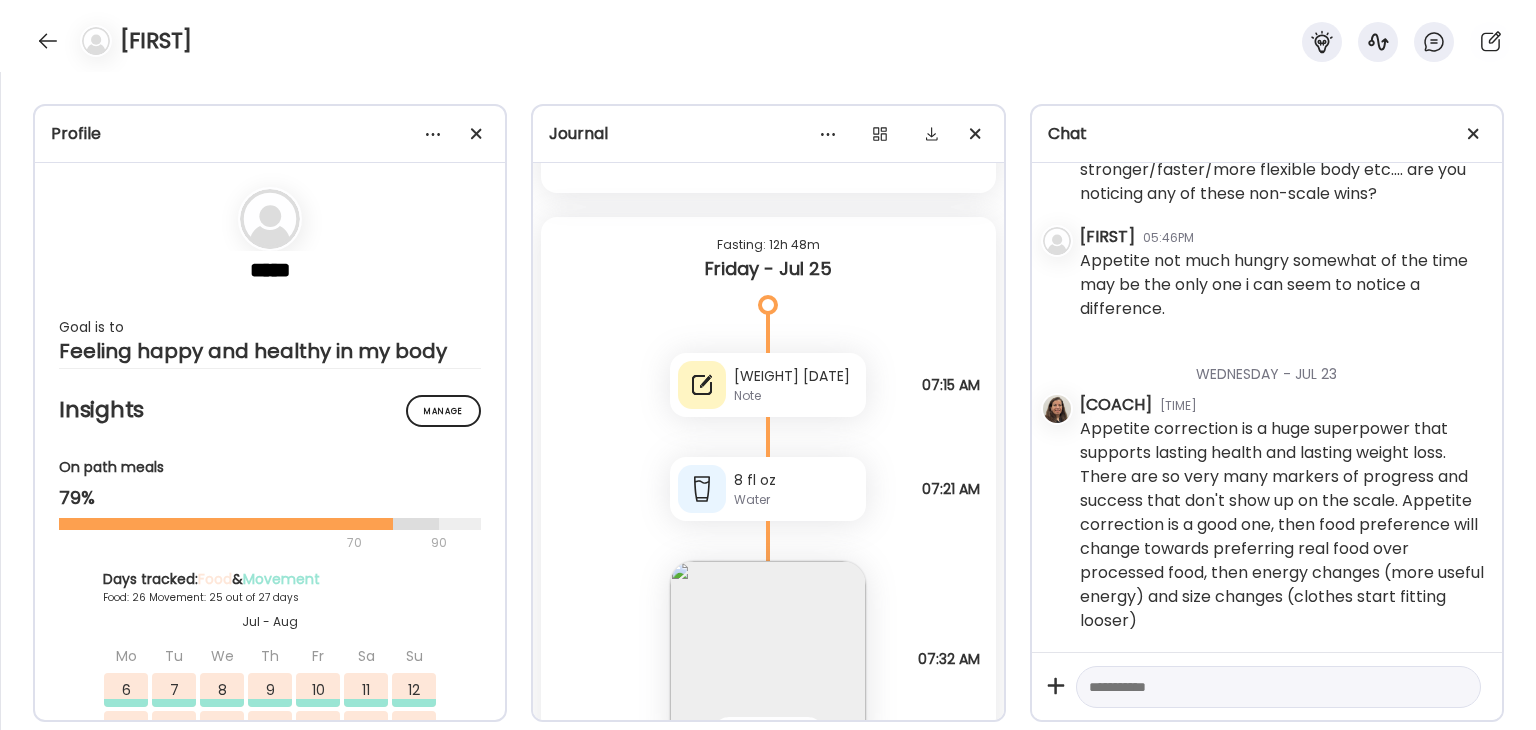 click at bounding box center [768, 659] 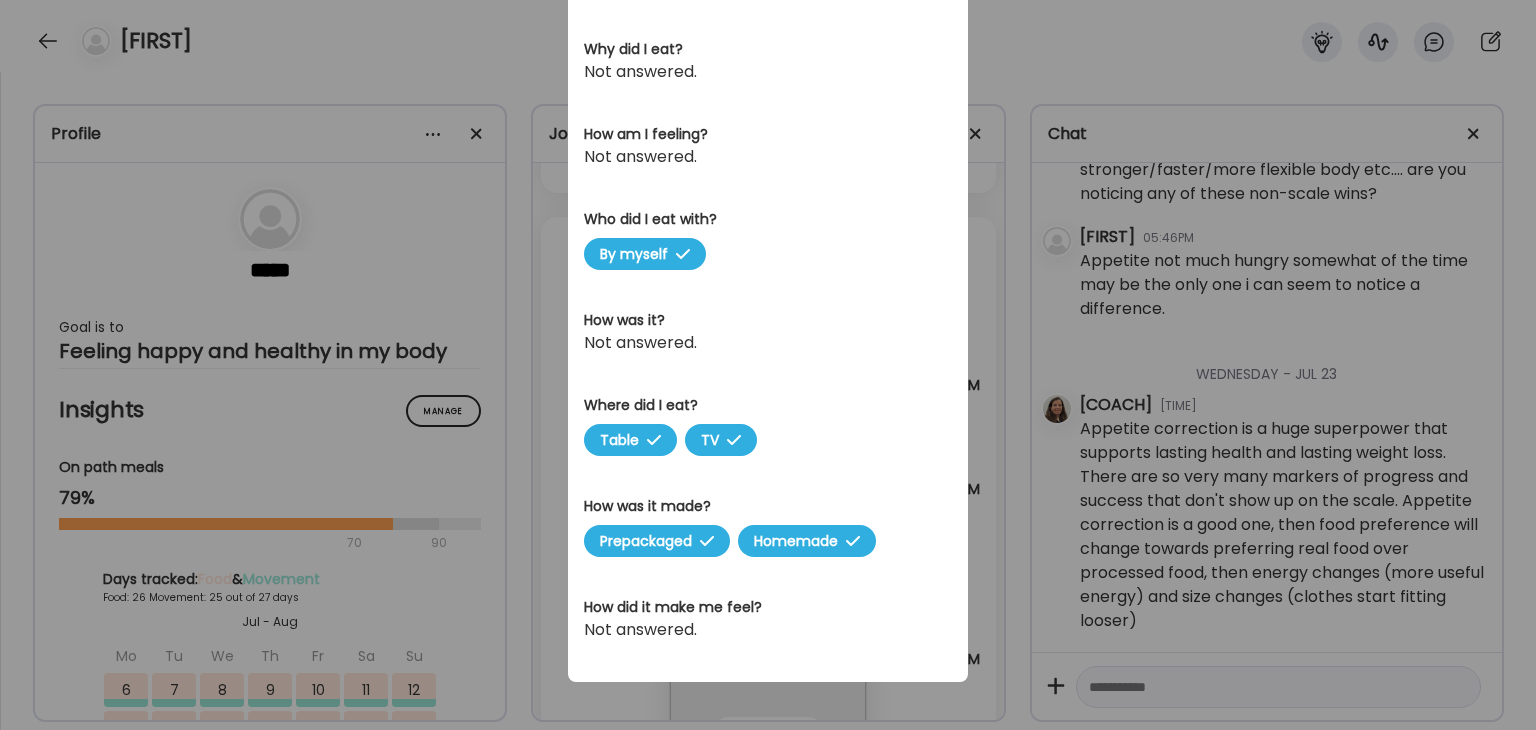 scroll, scrollTop: 595, scrollLeft: 0, axis: vertical 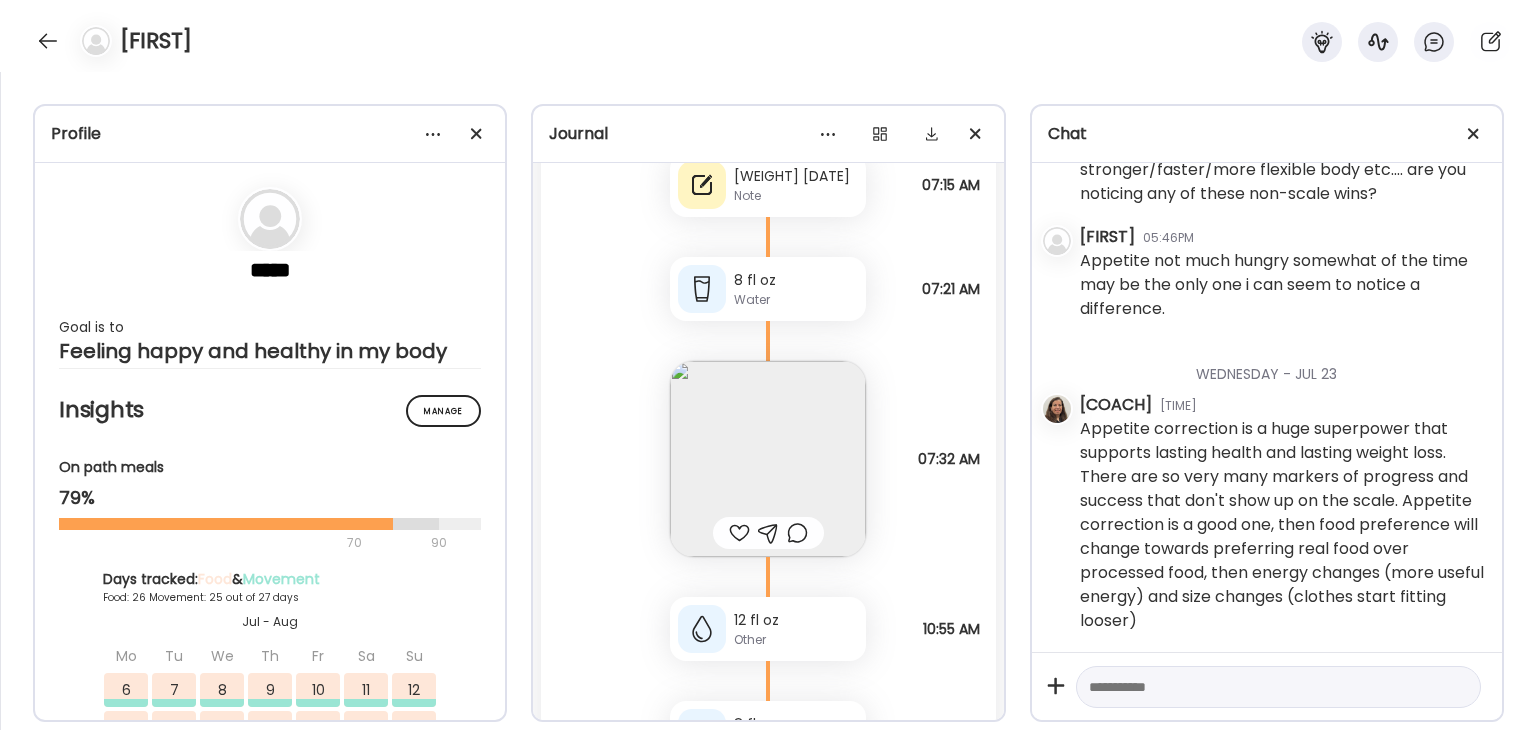 click at bounding box center (768, 459) 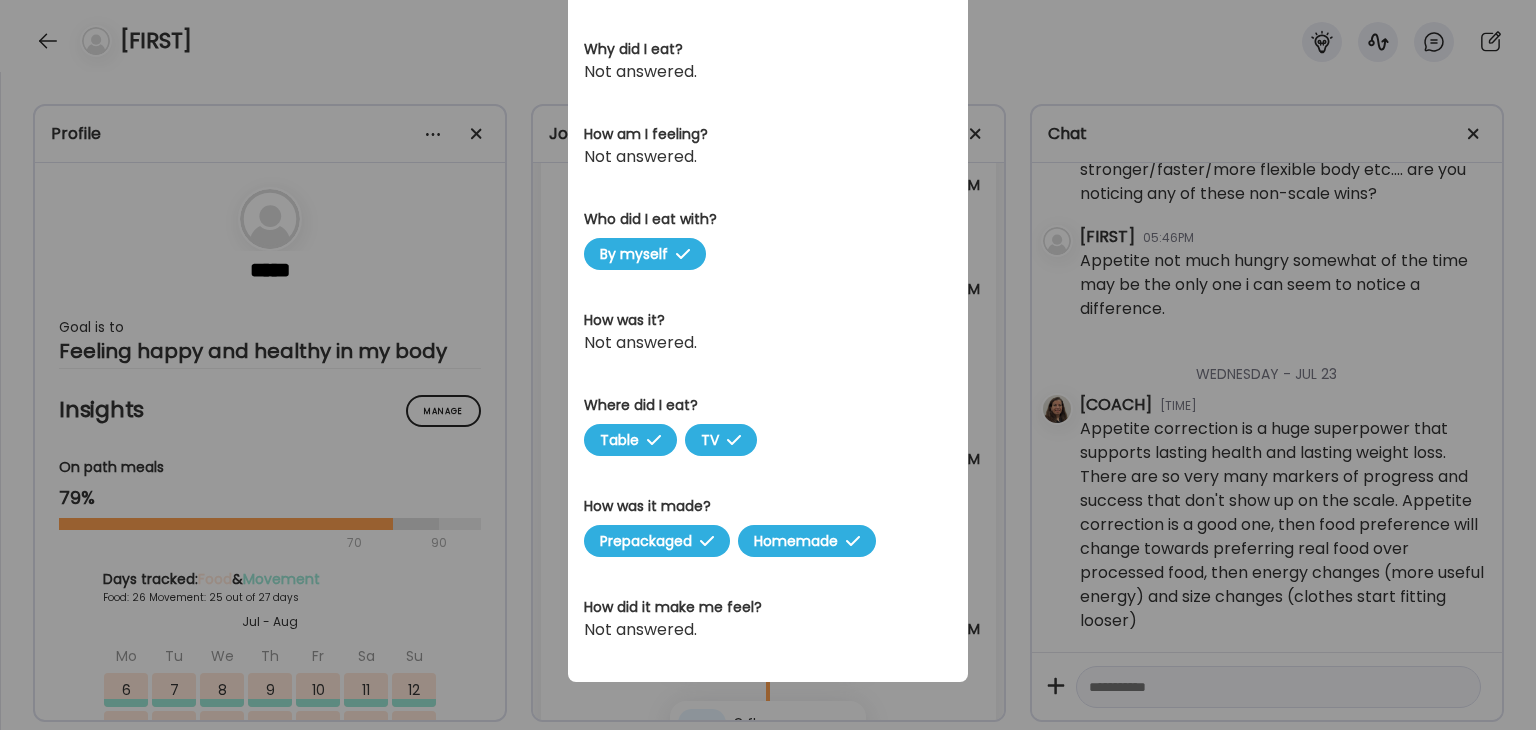 click on "Ate Coach Dashboard
Wahoo! It’s official
Take a moment to set up your Coach Profile to give your clients a smooth onboarding experience.
Skip Set up coach profile
Ate Coach Dashboard
1 Image 2 Message 3 Invite
Let’s get you quickly set up
Add a headshot or company logo for client recognition
Skip Next
Ate Coach Dashboard
1 Image 2 Message 3 Invite
Customize your welcome message
This page will be the first thing your clients will see. Add a welcome message to personalize their experience.
Header 32" at bounding box center [768, 365] 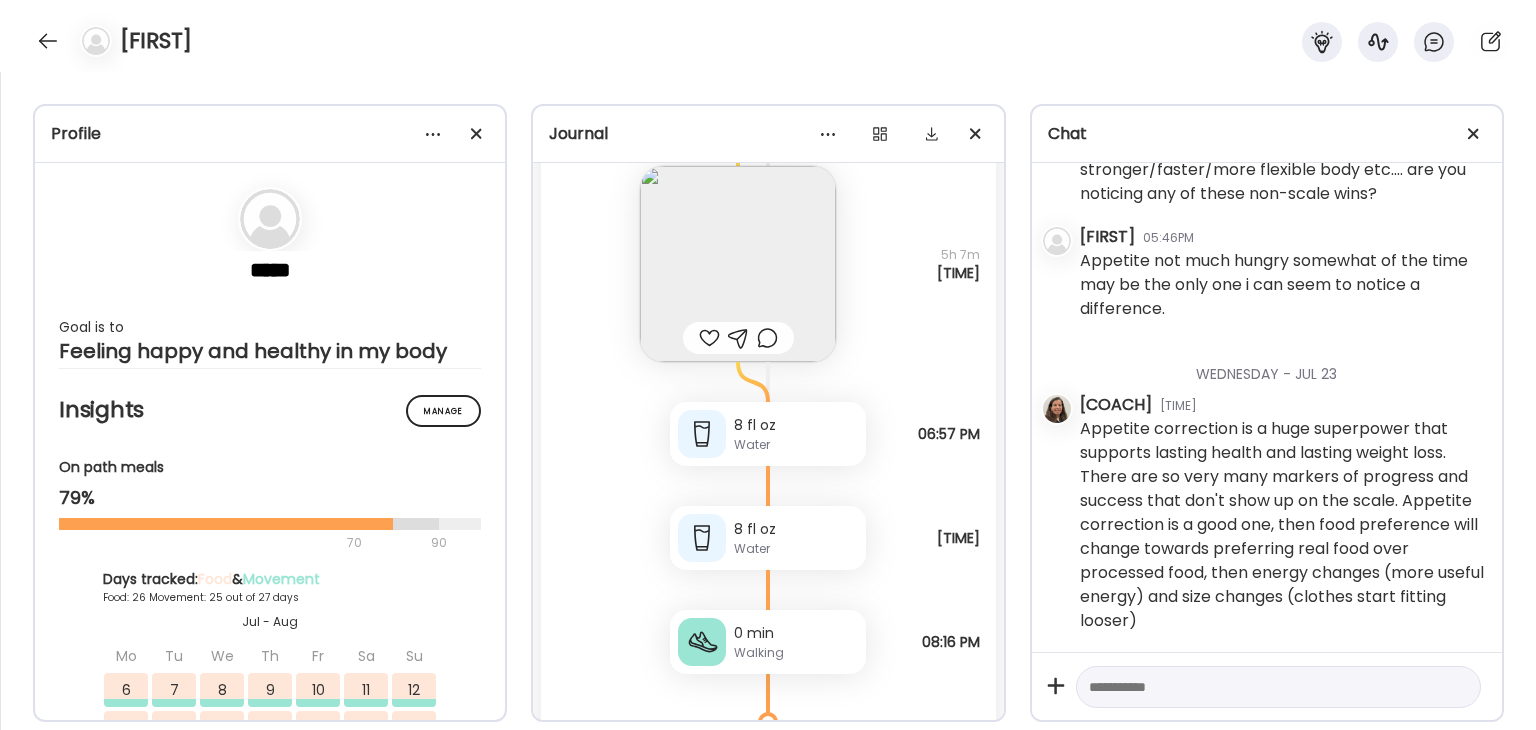 scroll, scrollTop: 52926, scrollLeft: 0, axis: vertical 